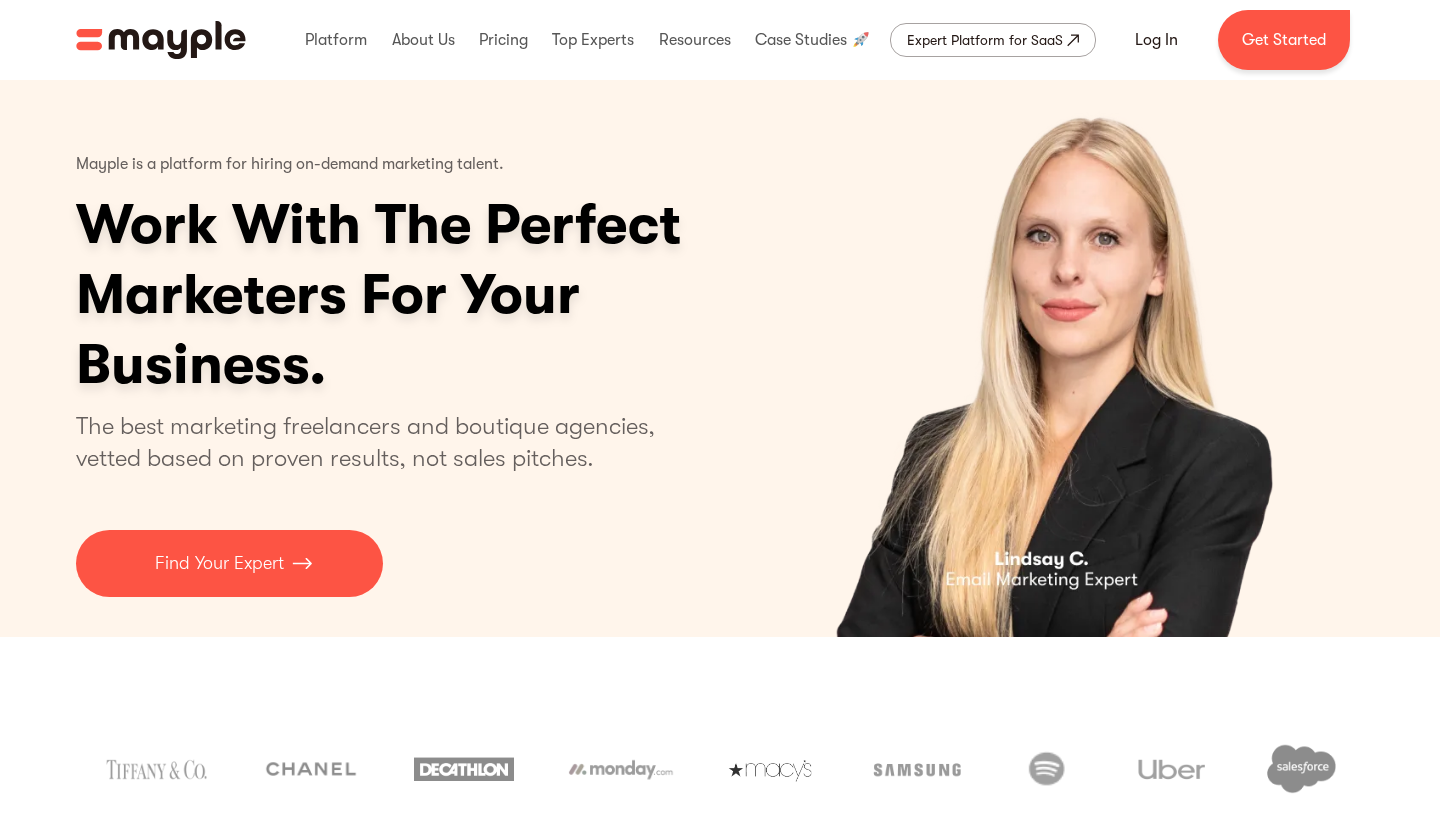 scroll, scrollTop: 0, scrollLeft: 0, axis: both 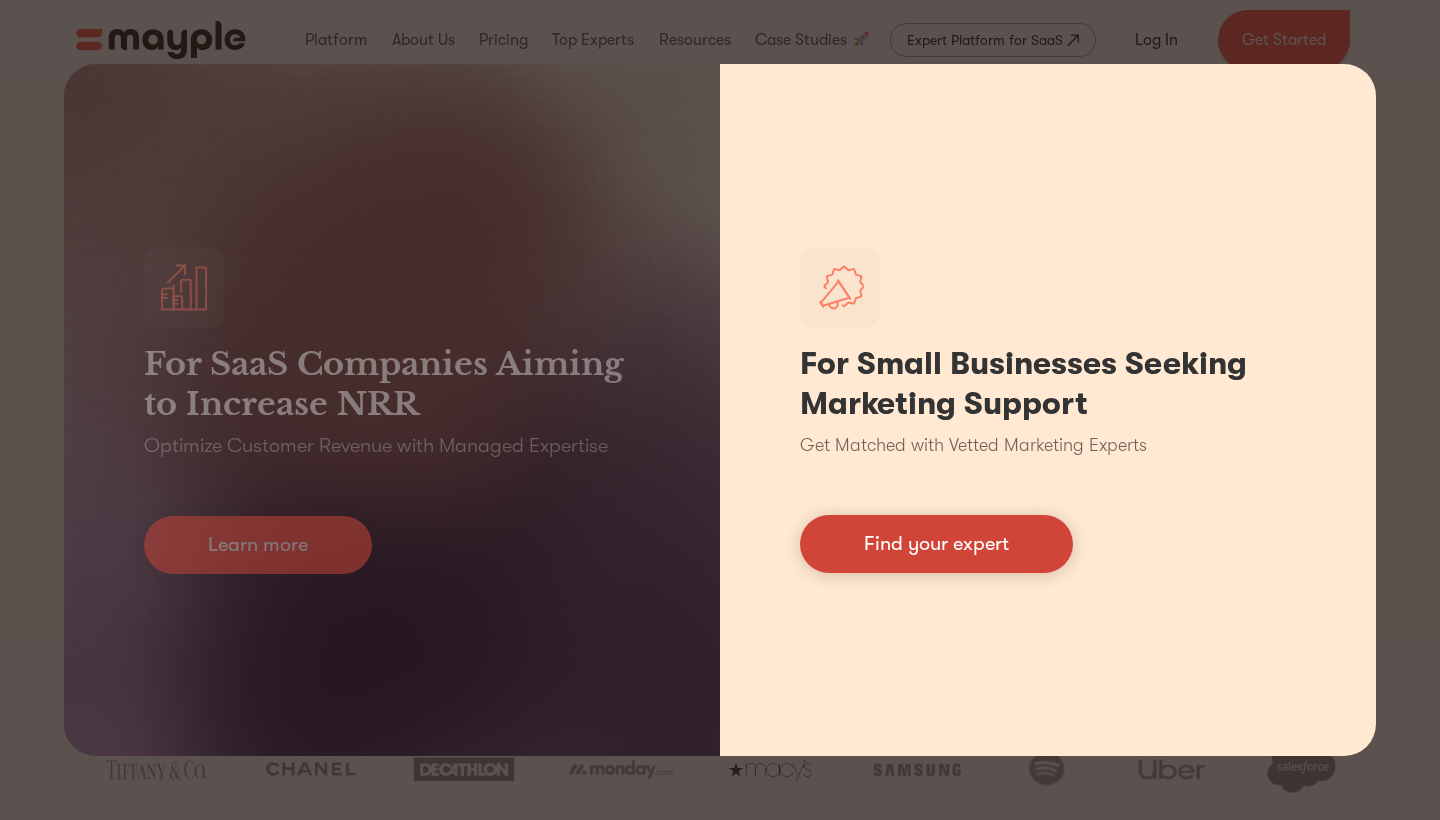click on "Find your expert" at bounding box center [936, 544] 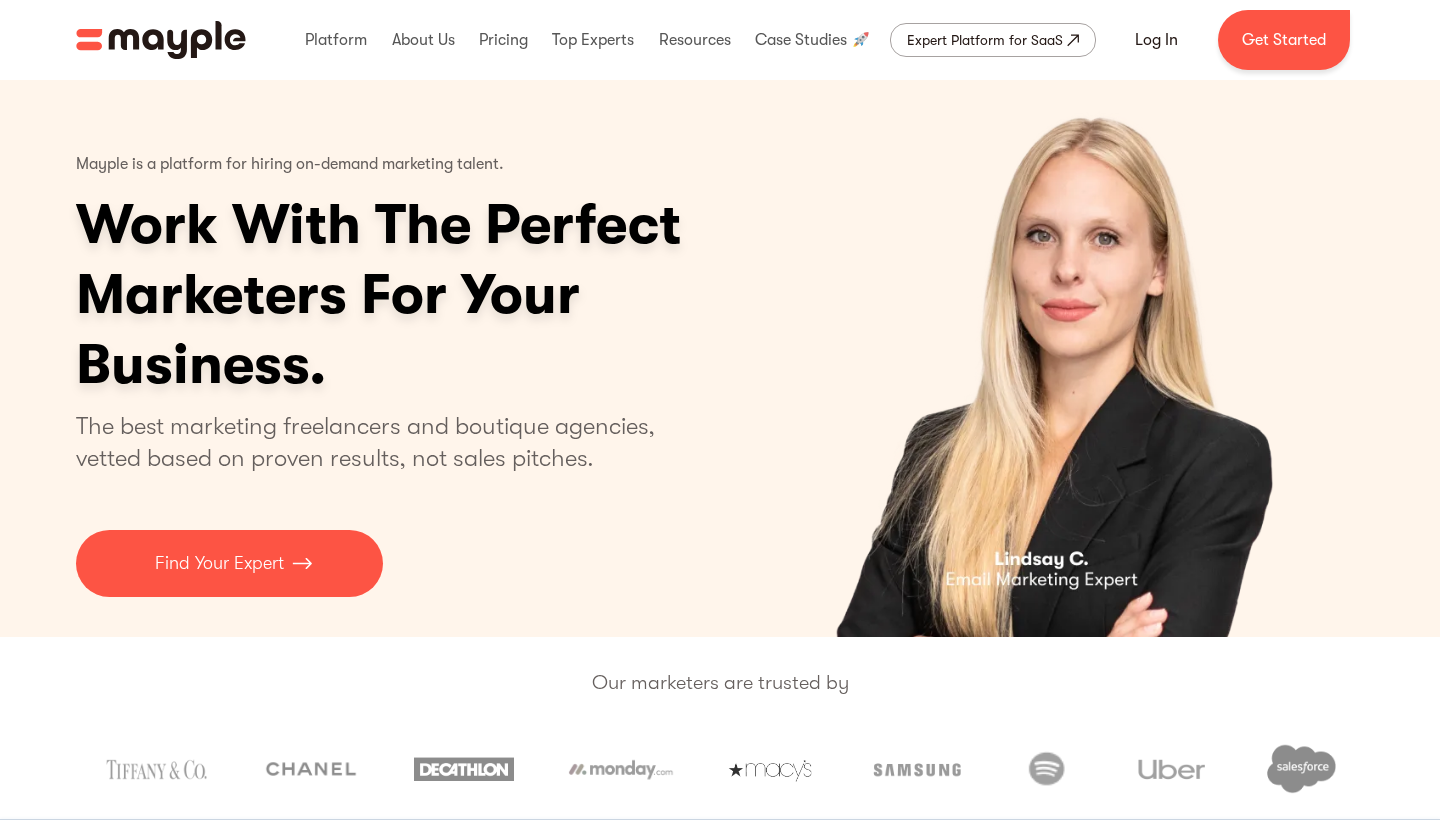 scroll, scrollTop: 0, scrollLeft: 0, axis: both 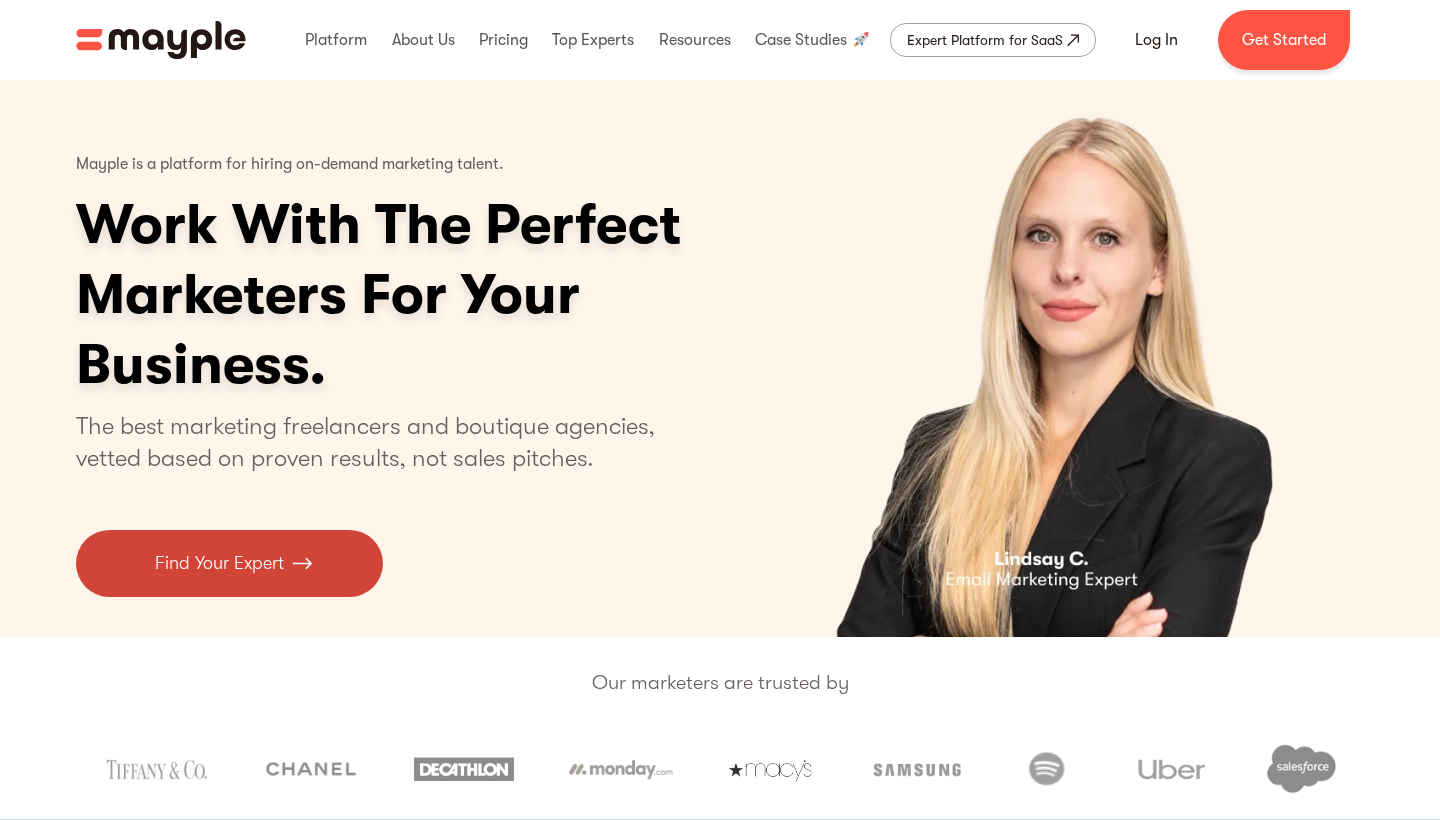 click on "Find Your Expert" at bounding box center [229, 563] 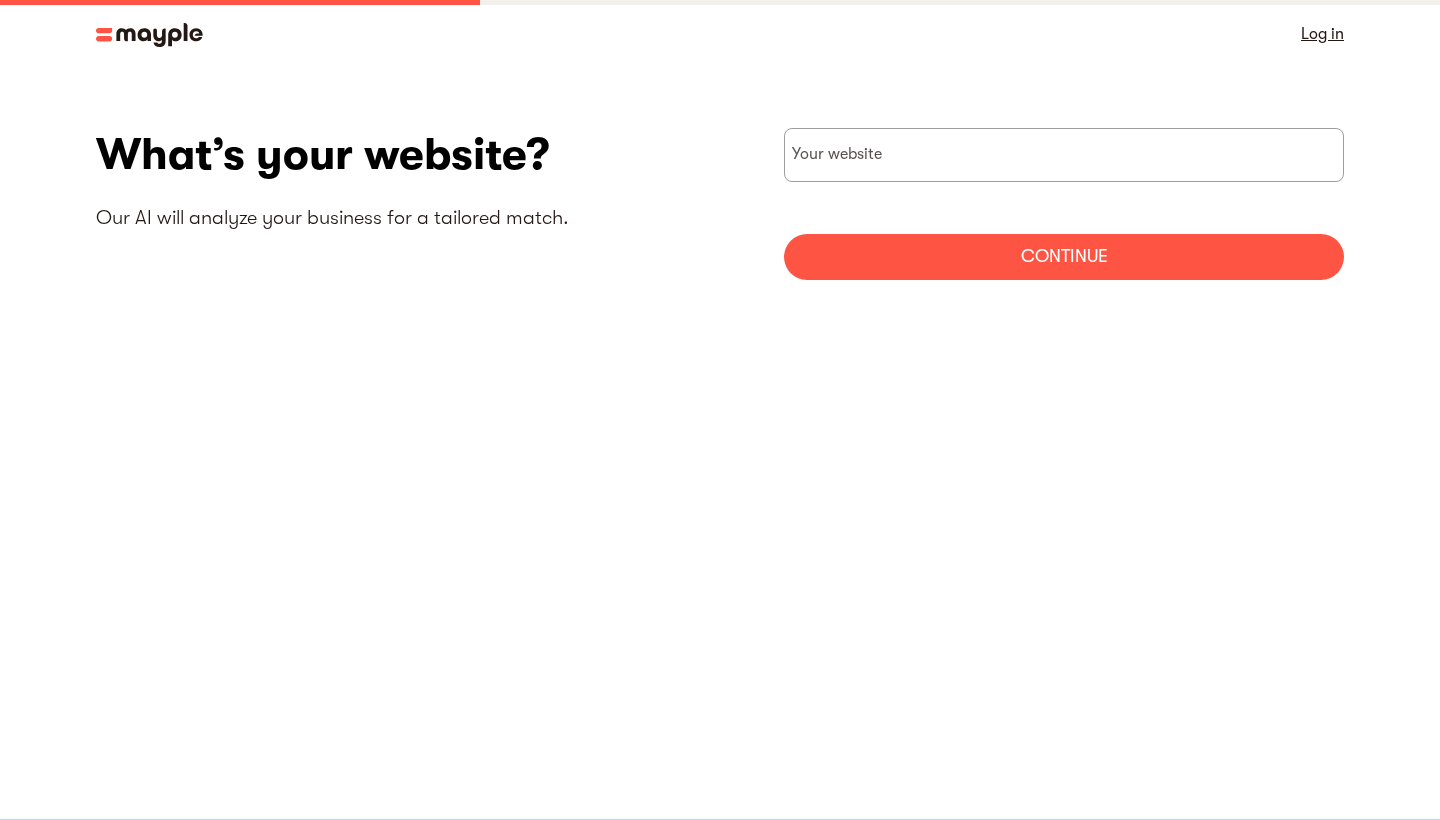 scroll, scrollTop: 0, scrollLeft: 0, axis: both 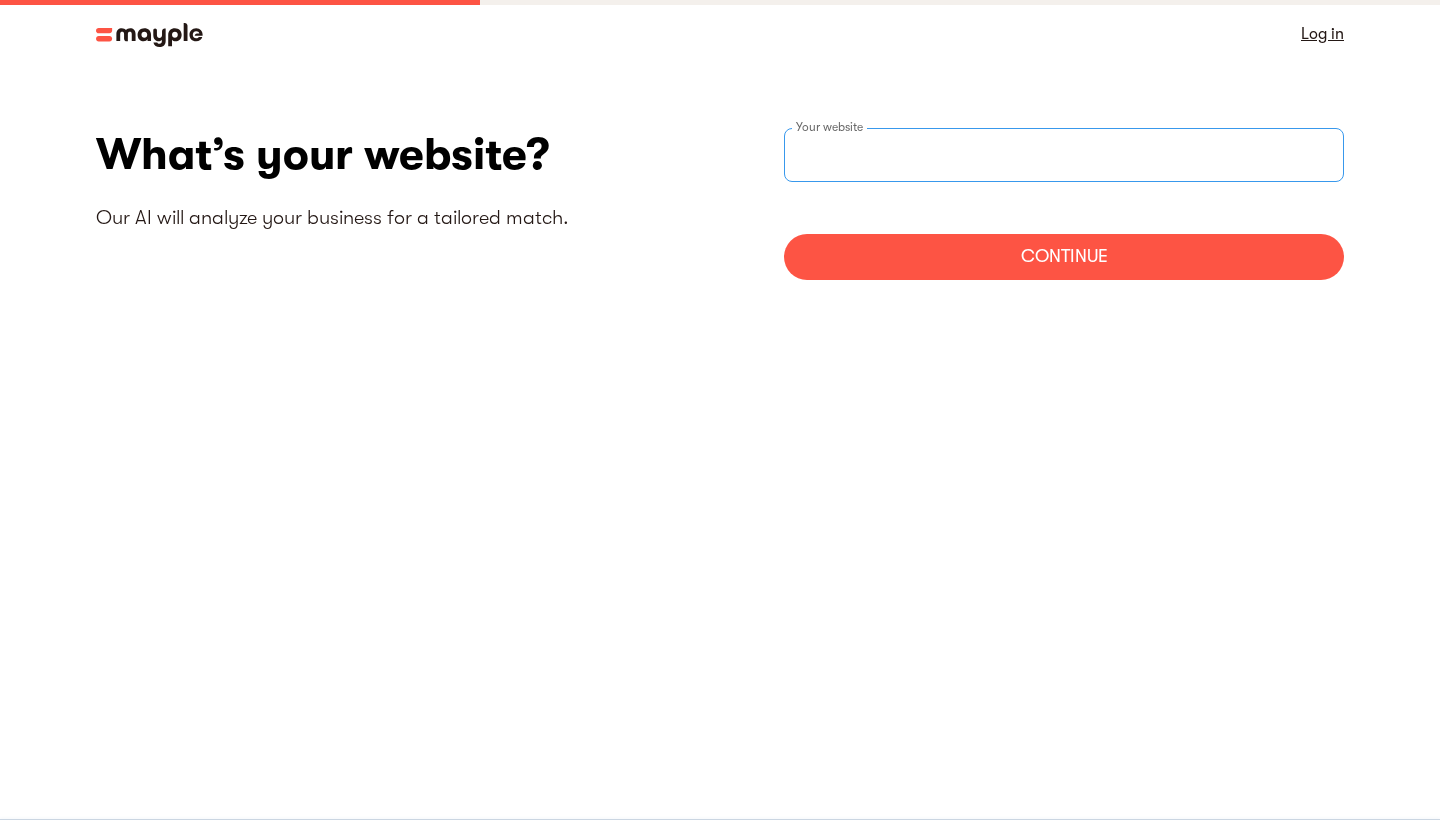 click at bounding box center (1064, 155) 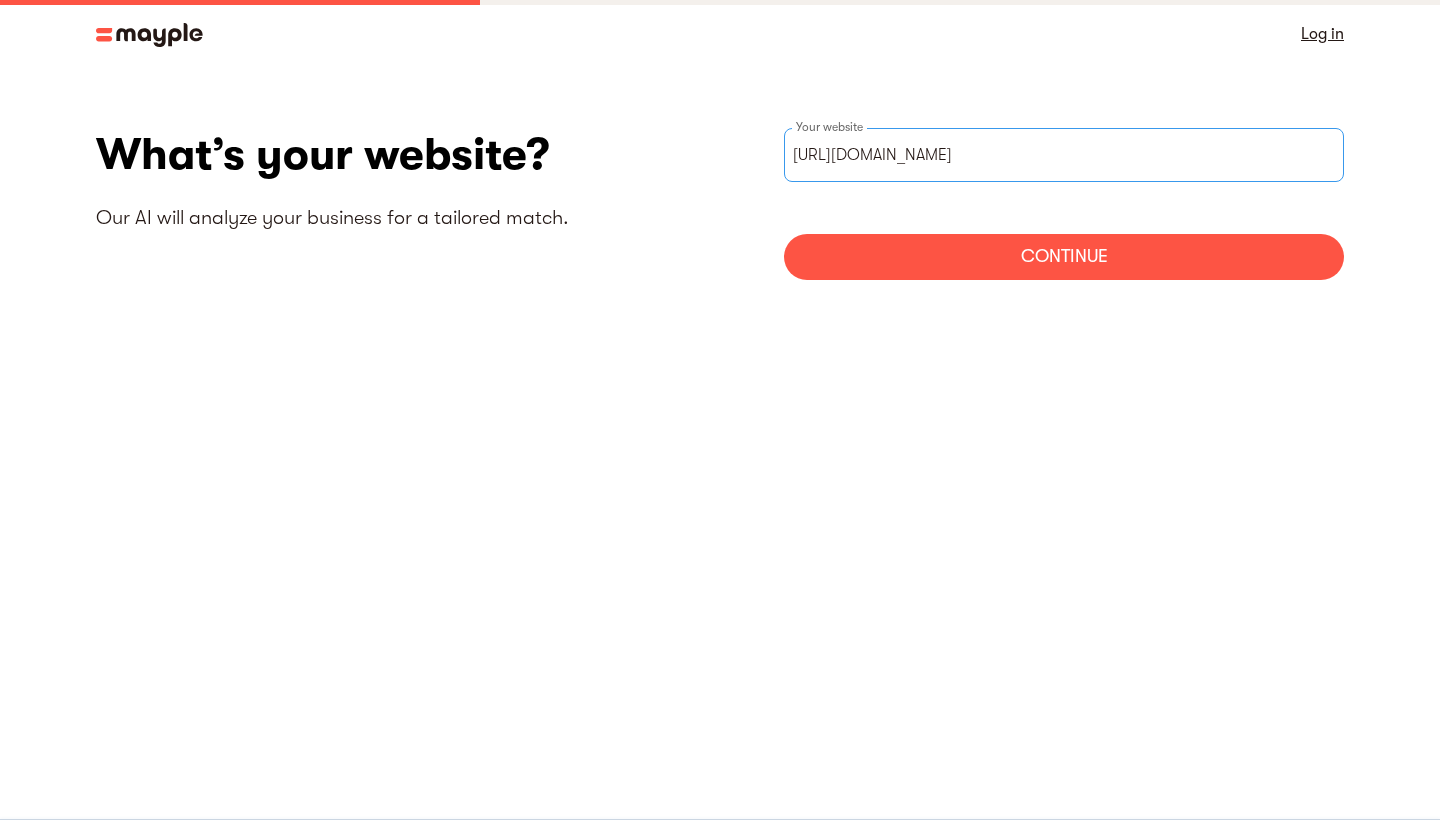 type on "https://www.vistaconnectsolutions.com" 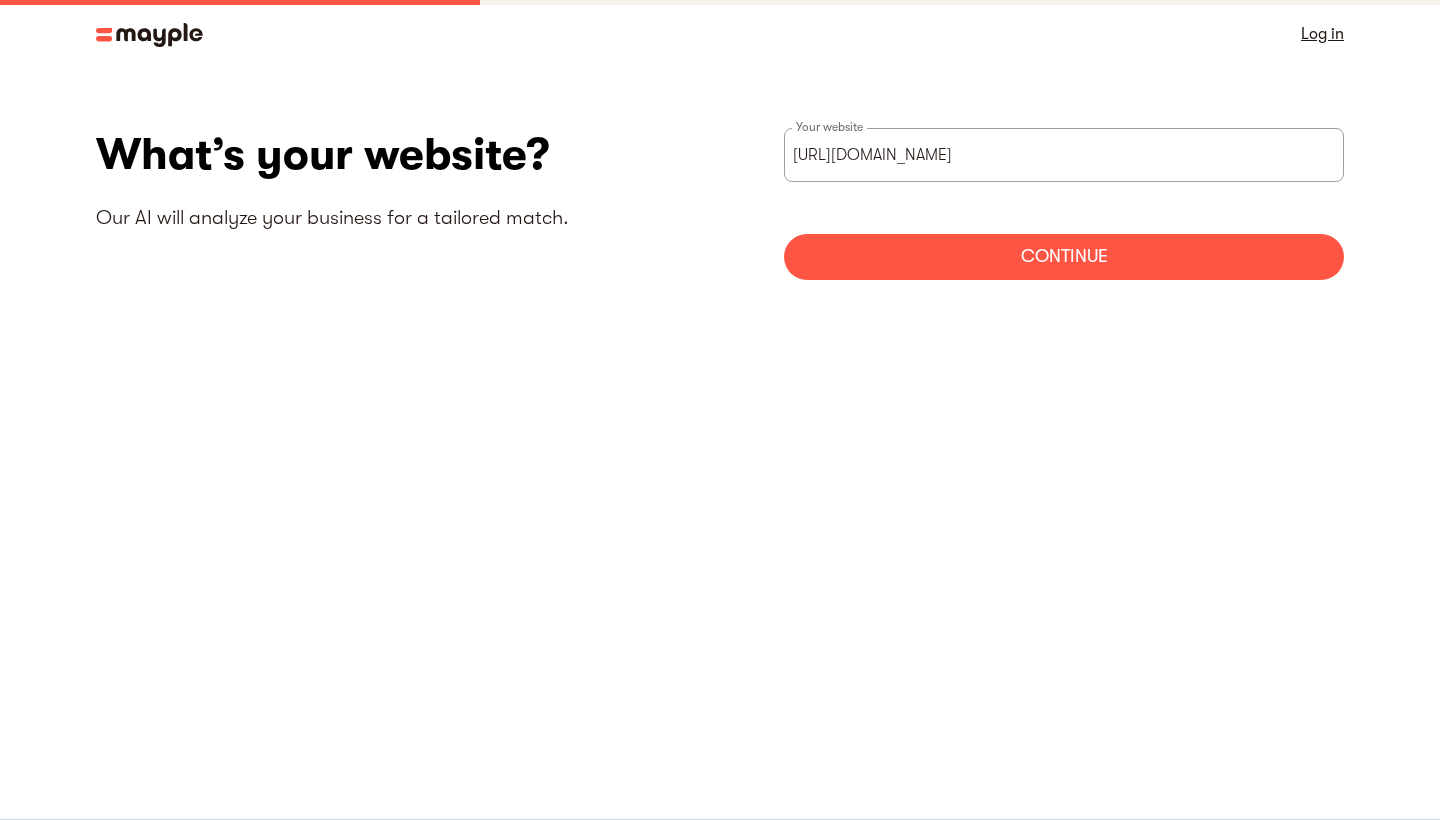 click on "Continue" at bounding box center (1064, 257) 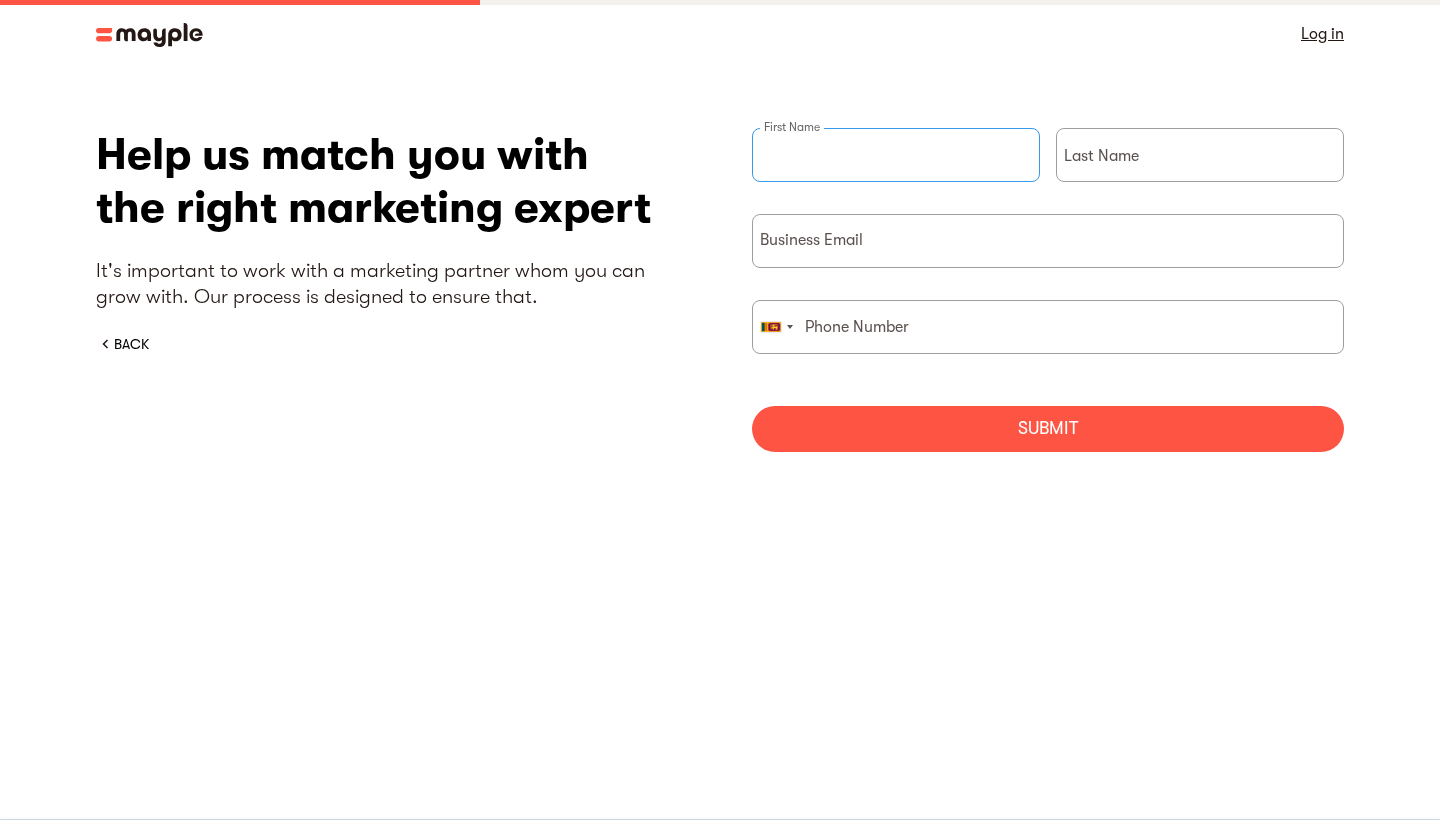 click at bounding box center [896, 155] 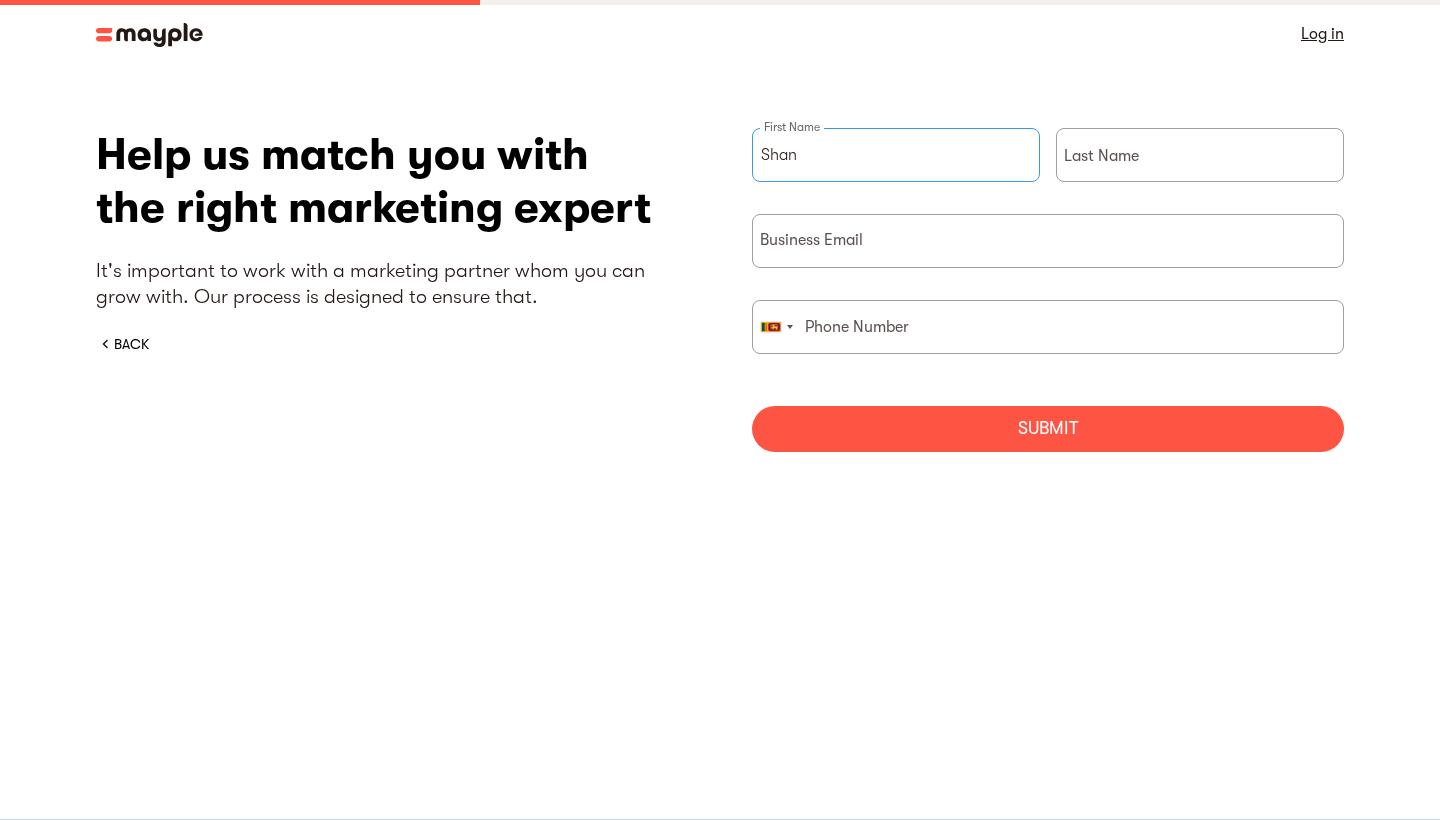 type on "Shan" 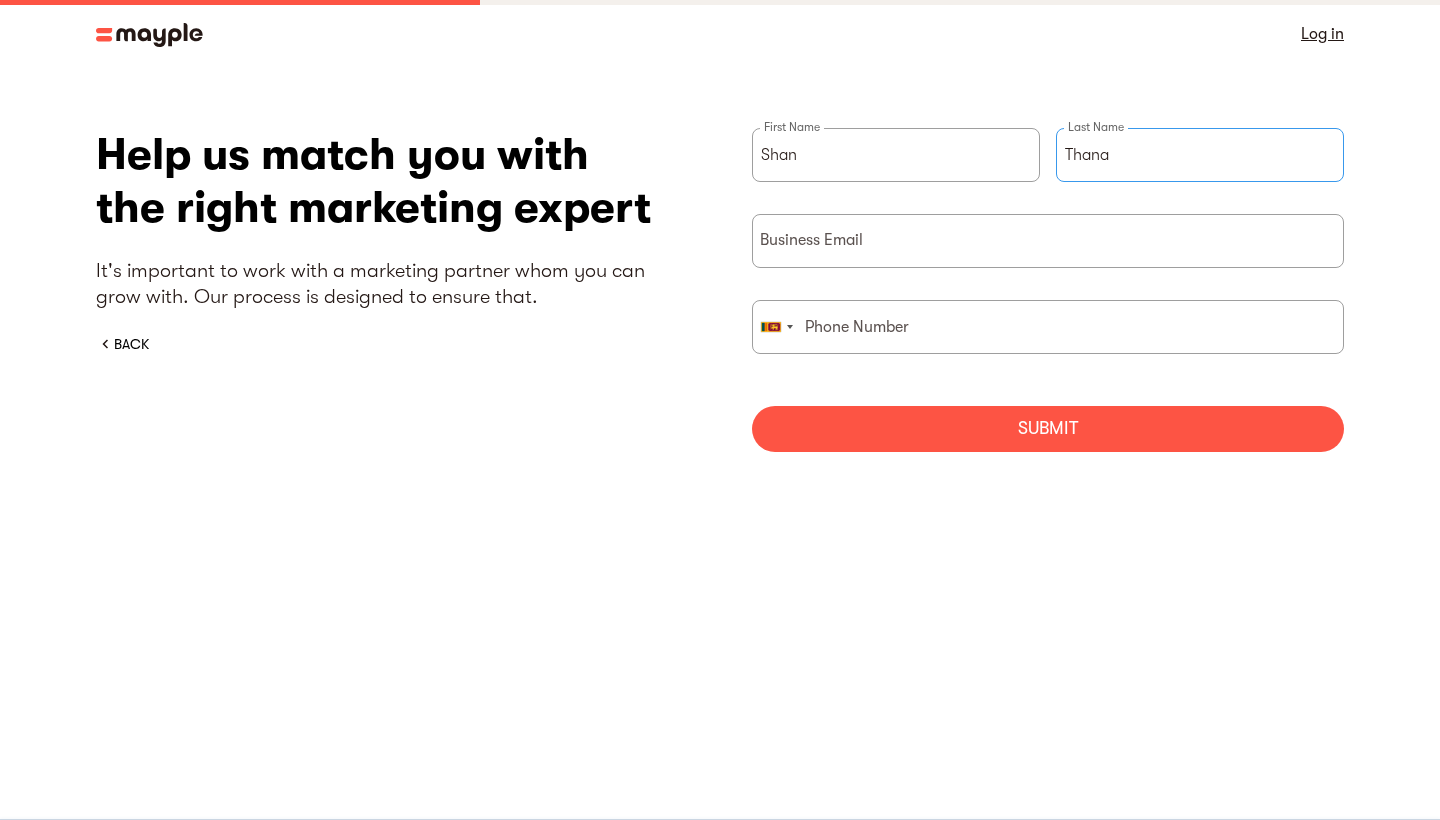 type on "Thana" 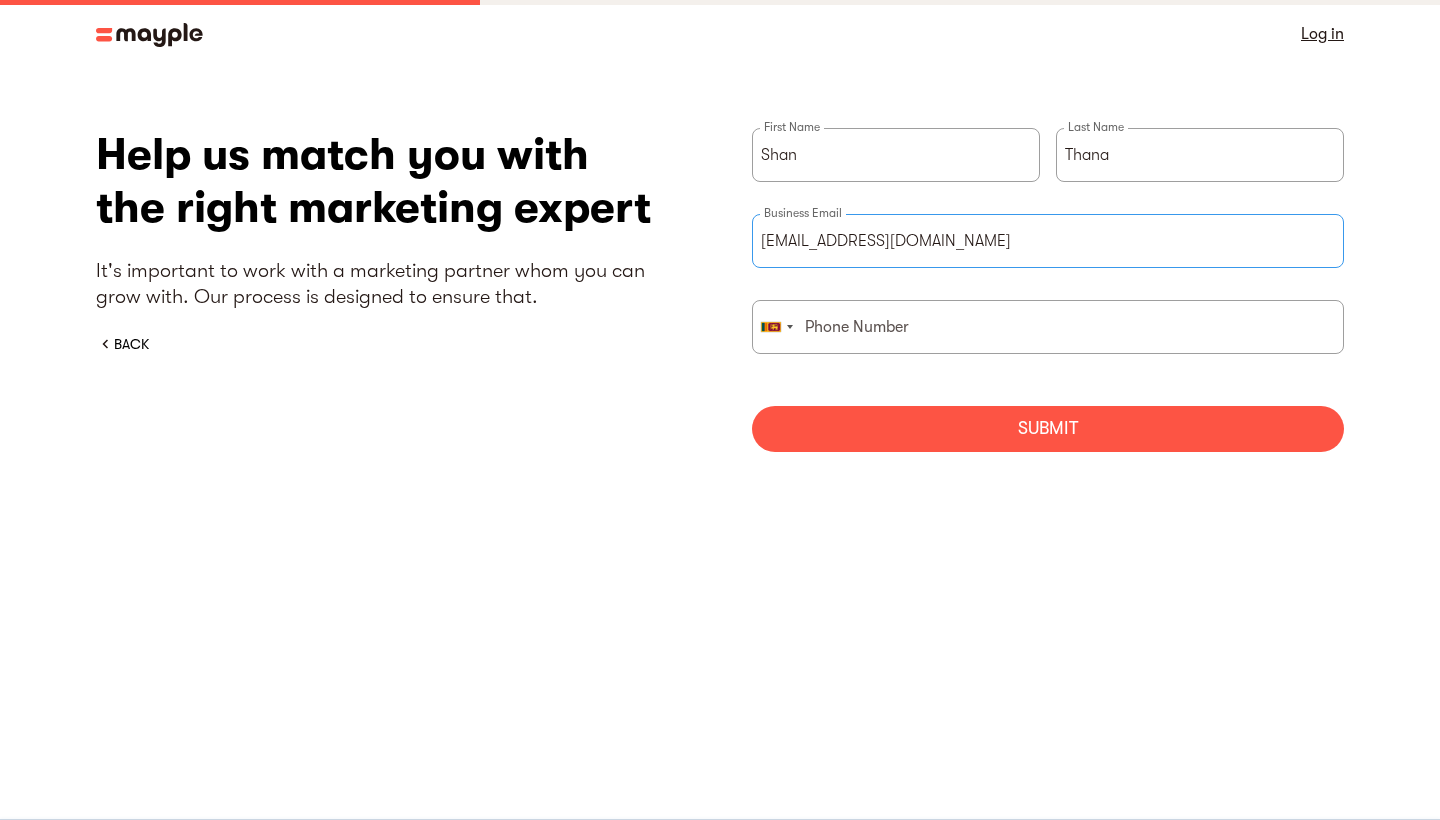 type on "info@vistaconnectsolutions.com" 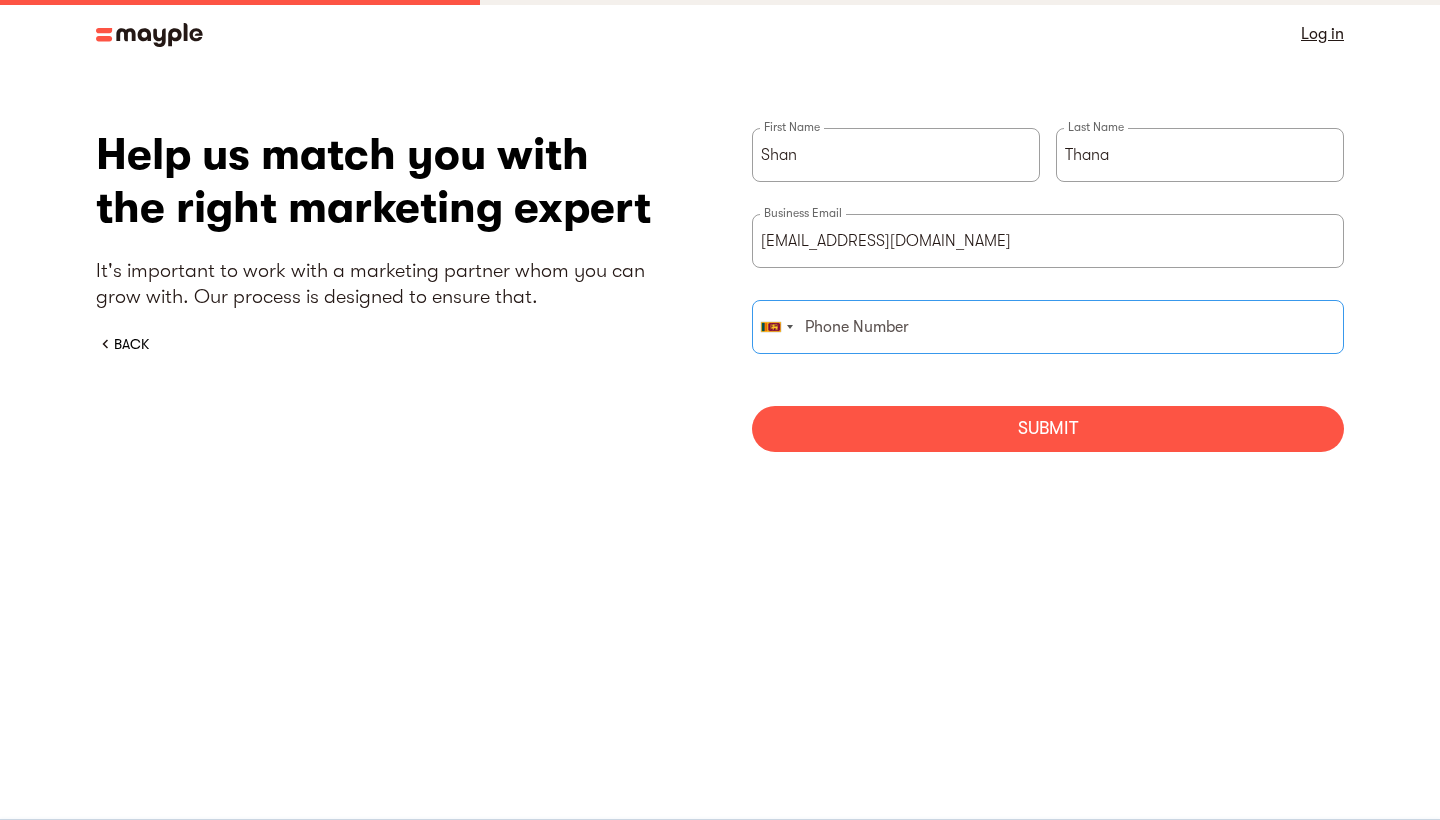 click at bounding box center (1048, 327) 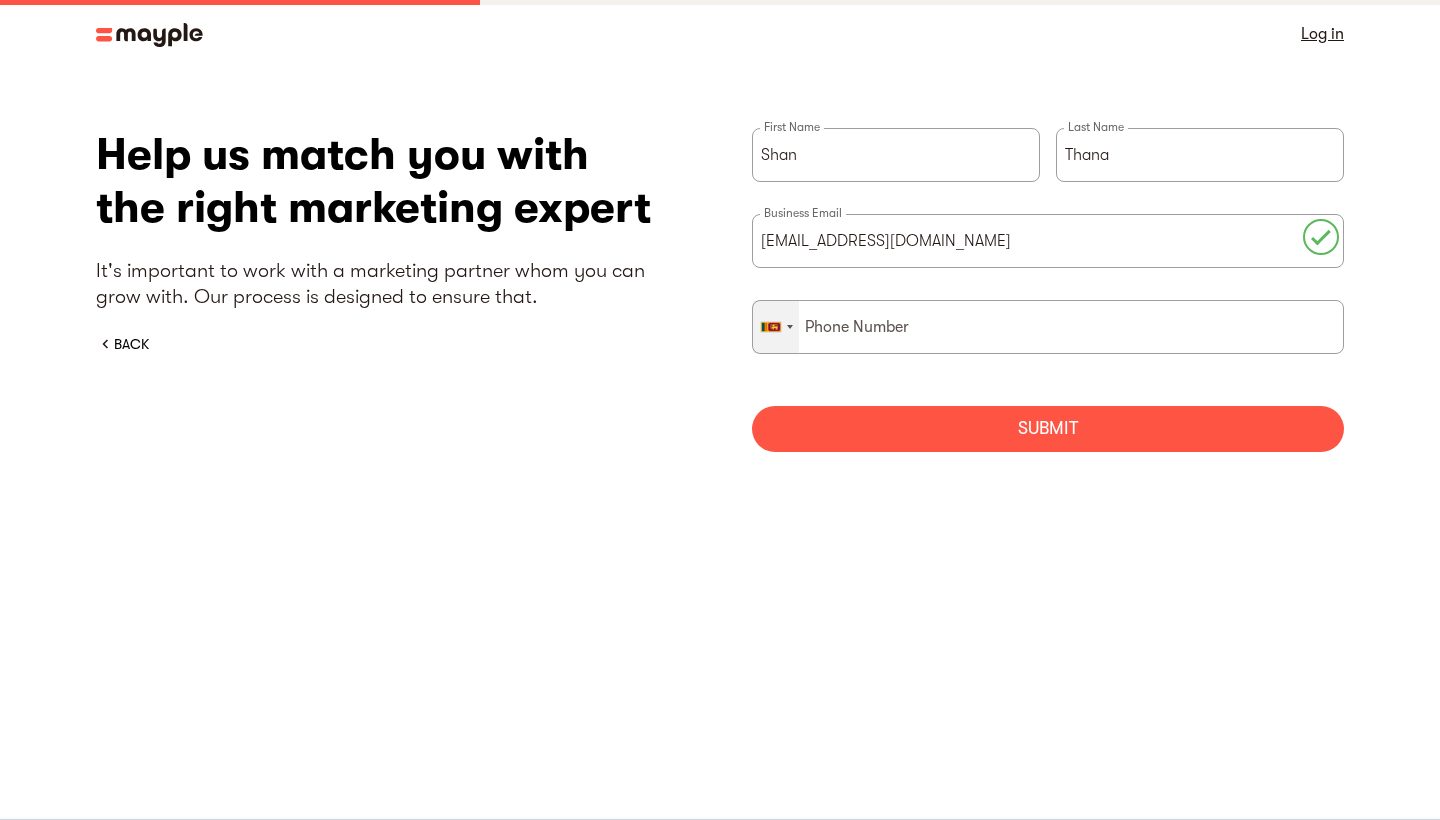 click at bounding box center [776, 327] 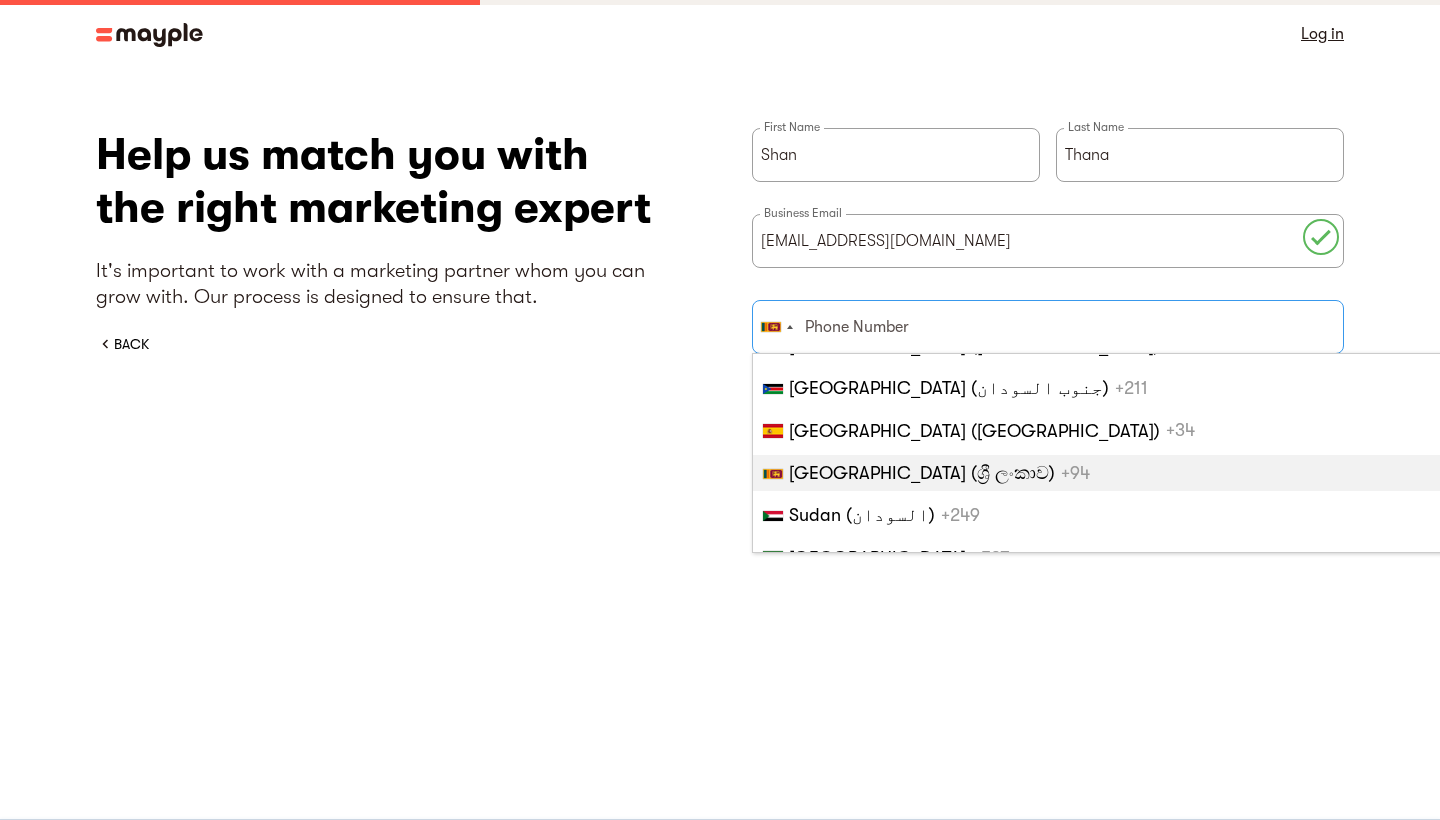 click at bounding box center (1048, 327) 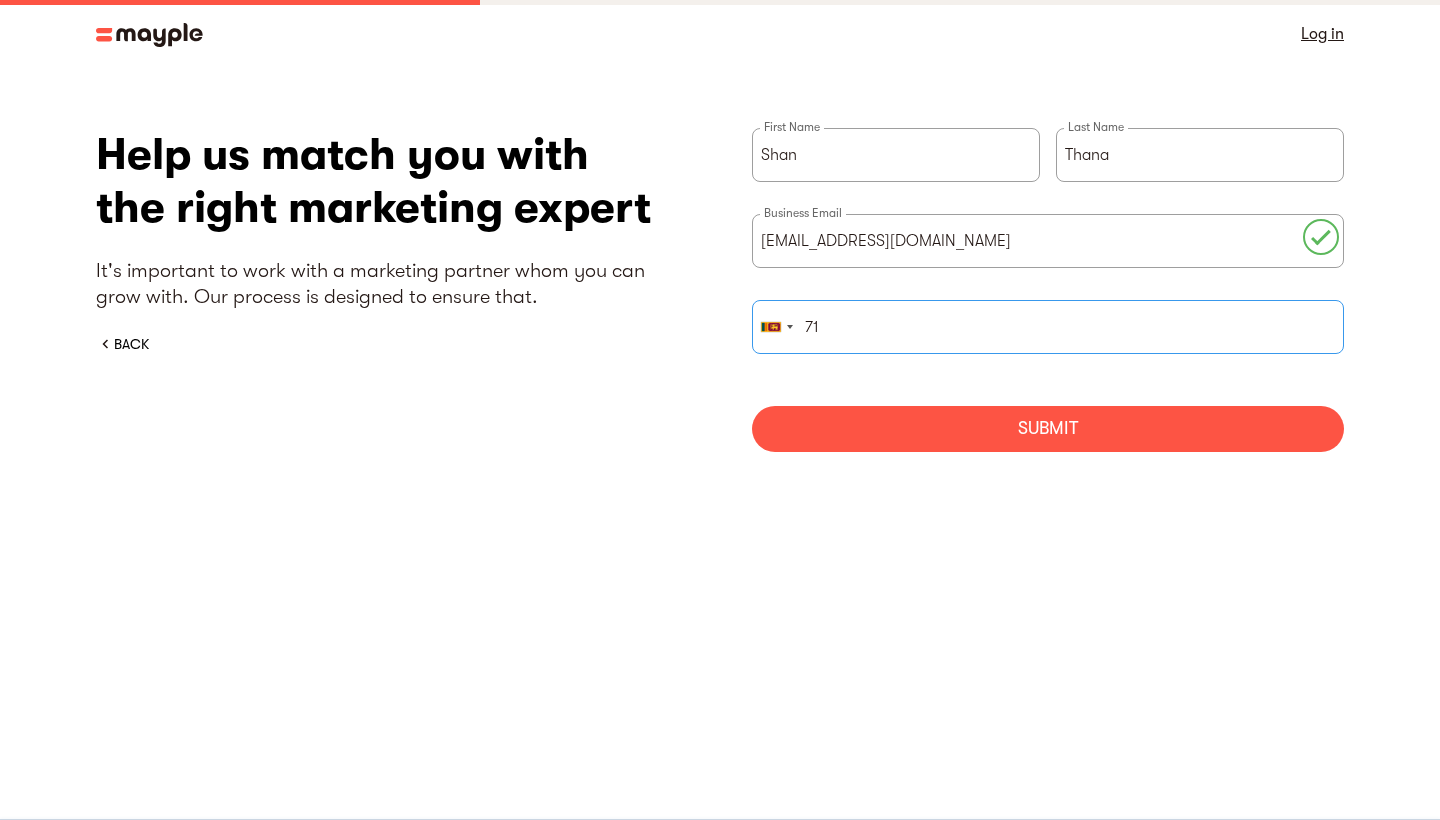 click on "71" at bounding box center (1048, 327) 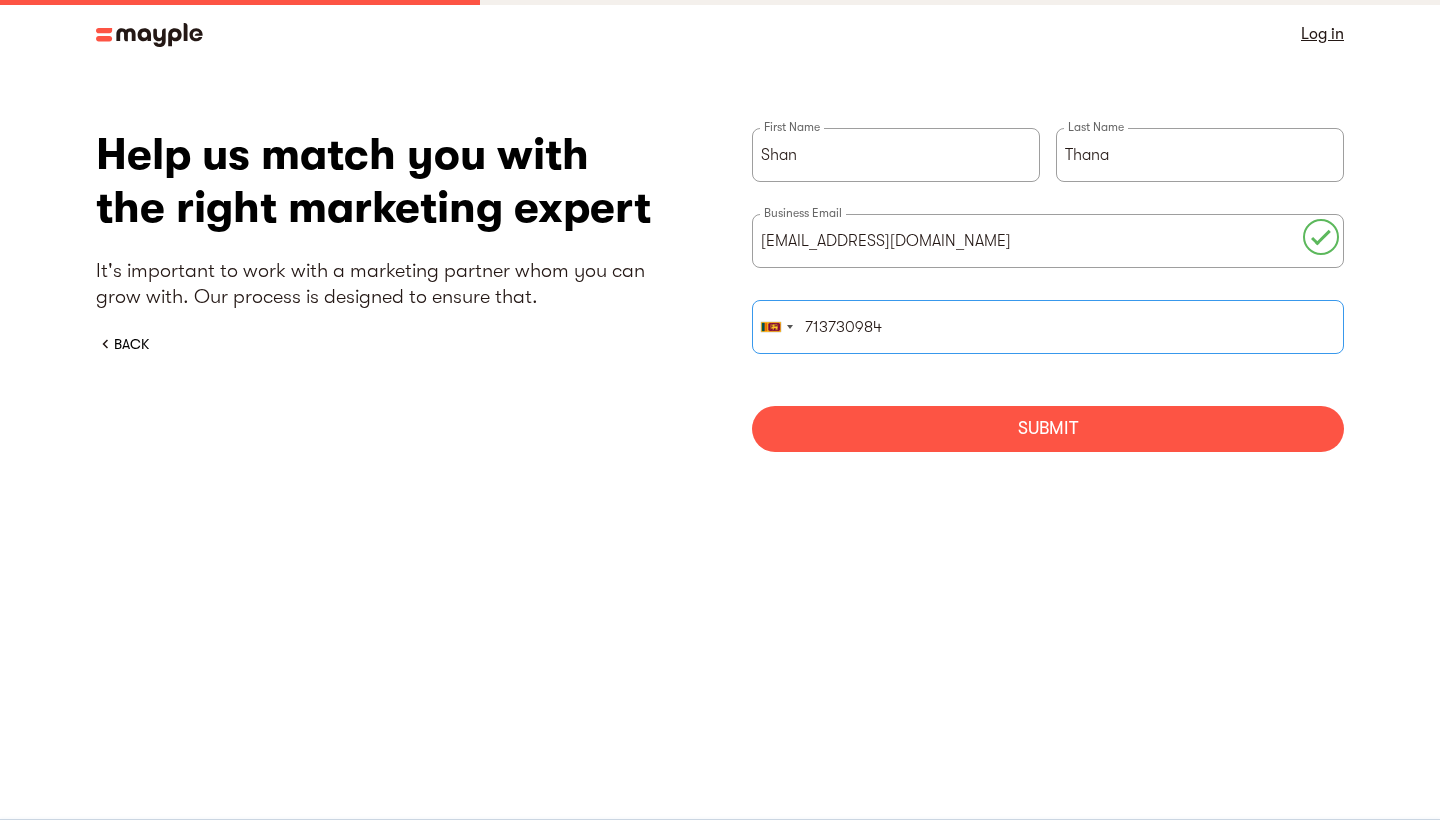 type on "713730984" 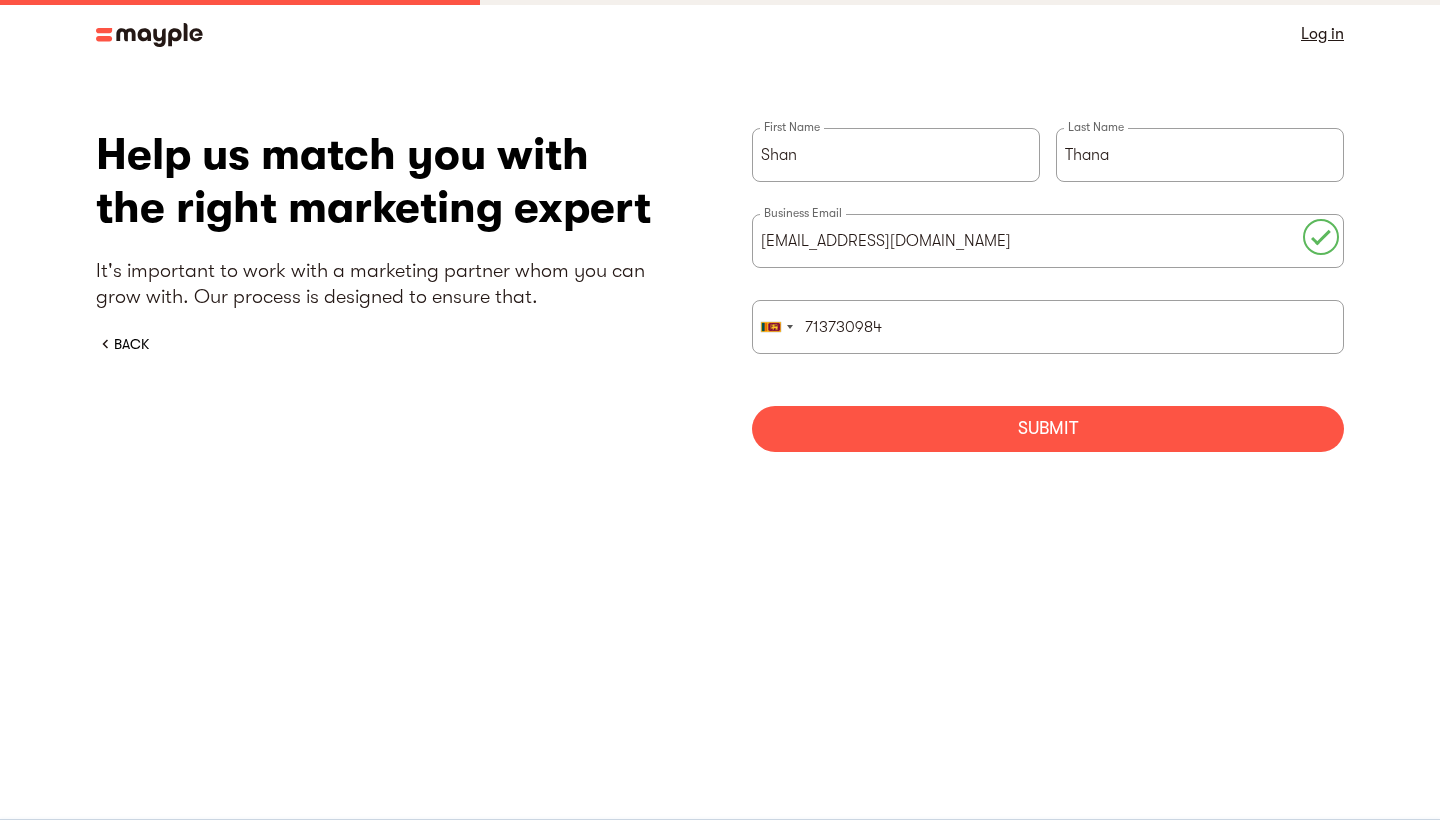 click on "Submit" at bounding box center [1048, 429] 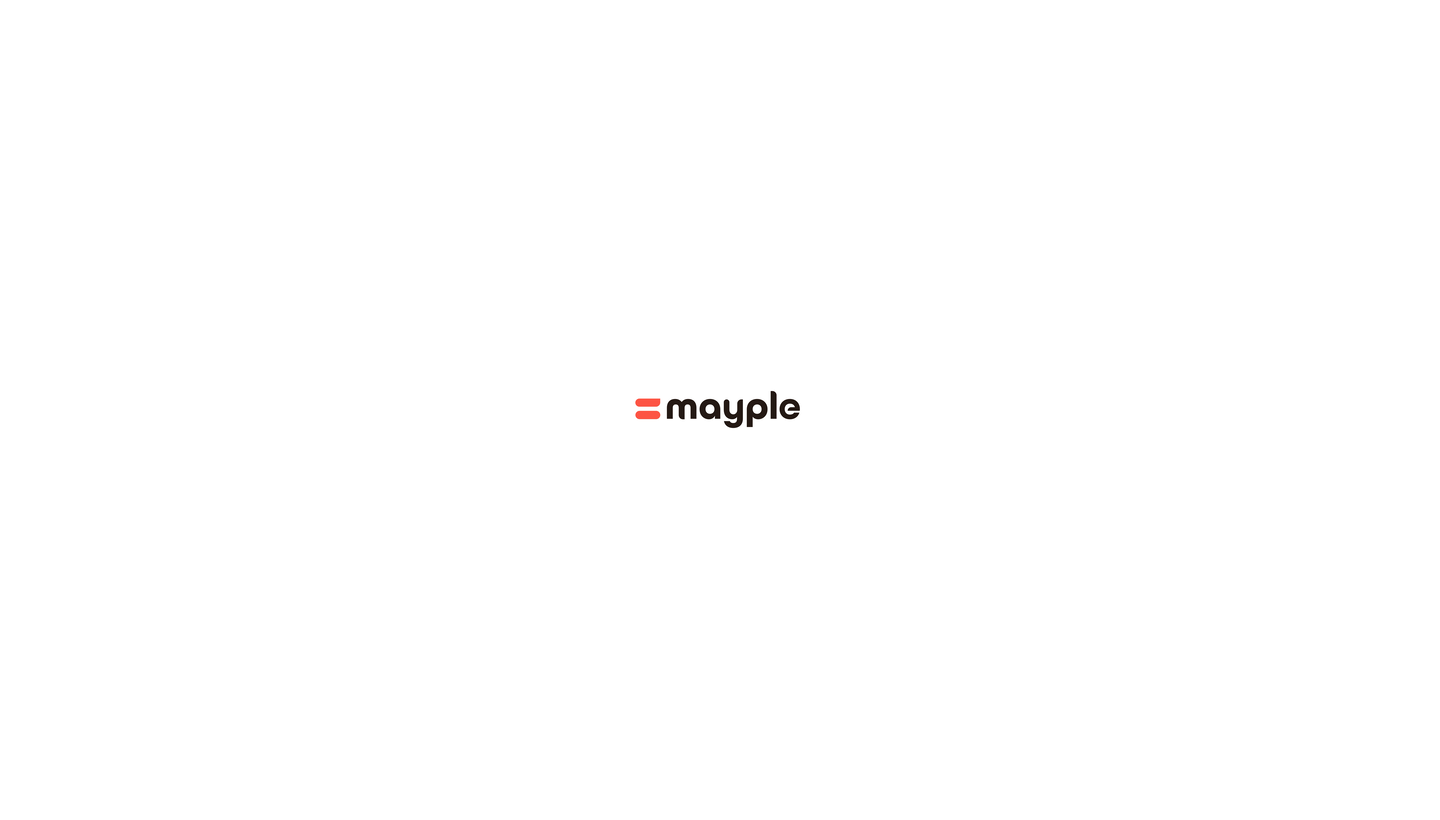 scroll, scrollTop: 0, scrollLeft: 0, axis: both 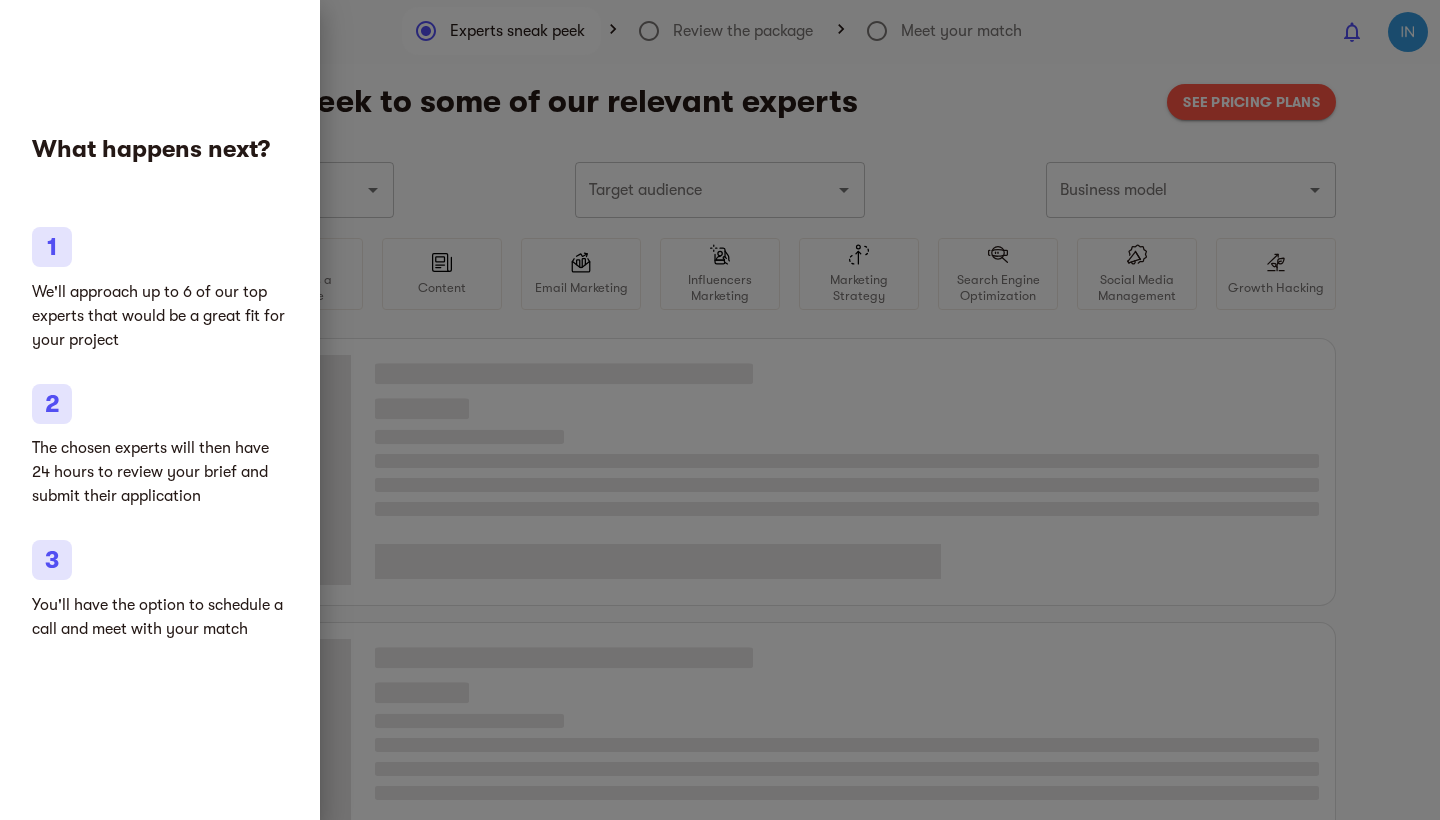 type on "Consulting Services" 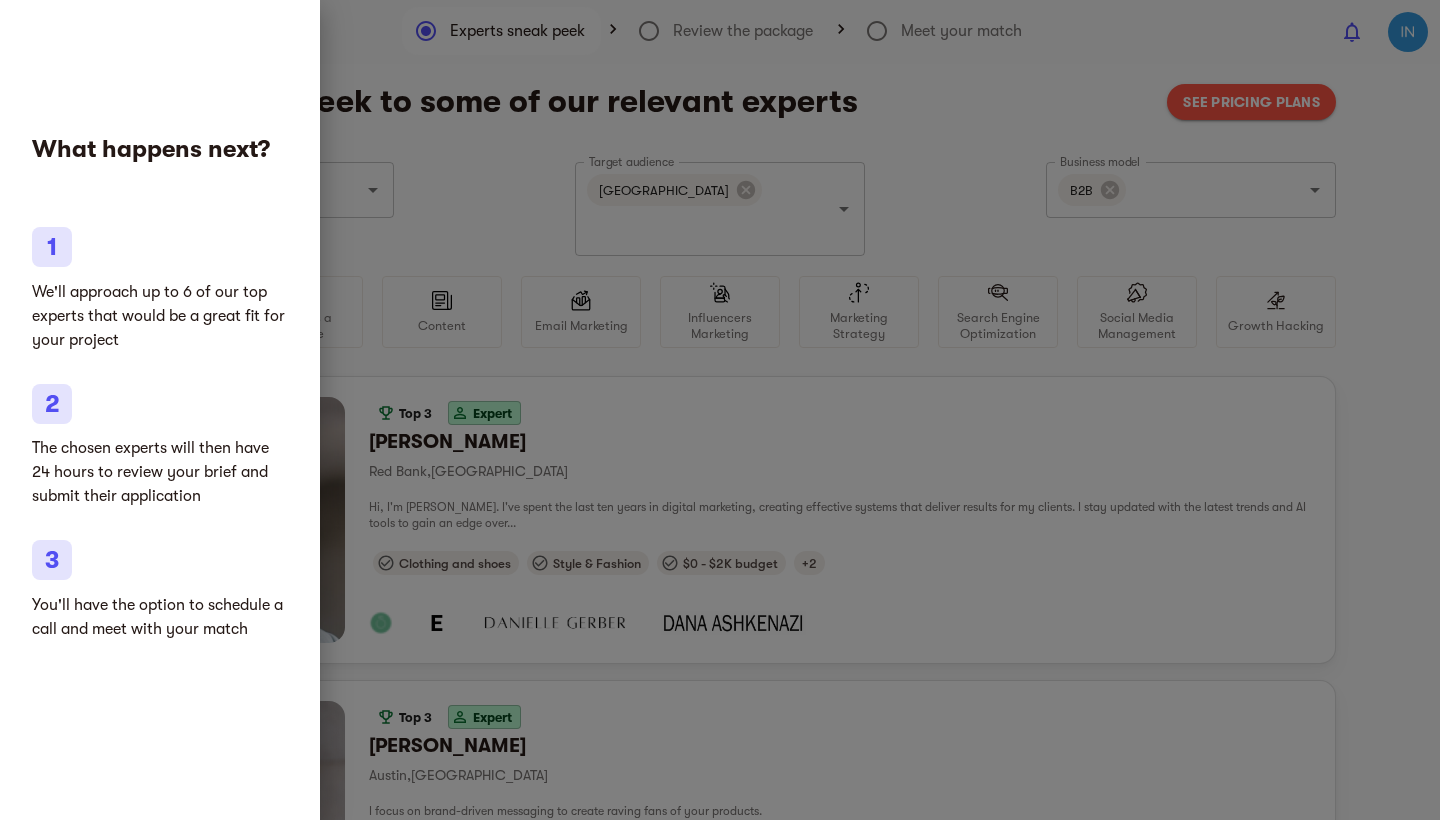 click at bounding box center [720, 410] 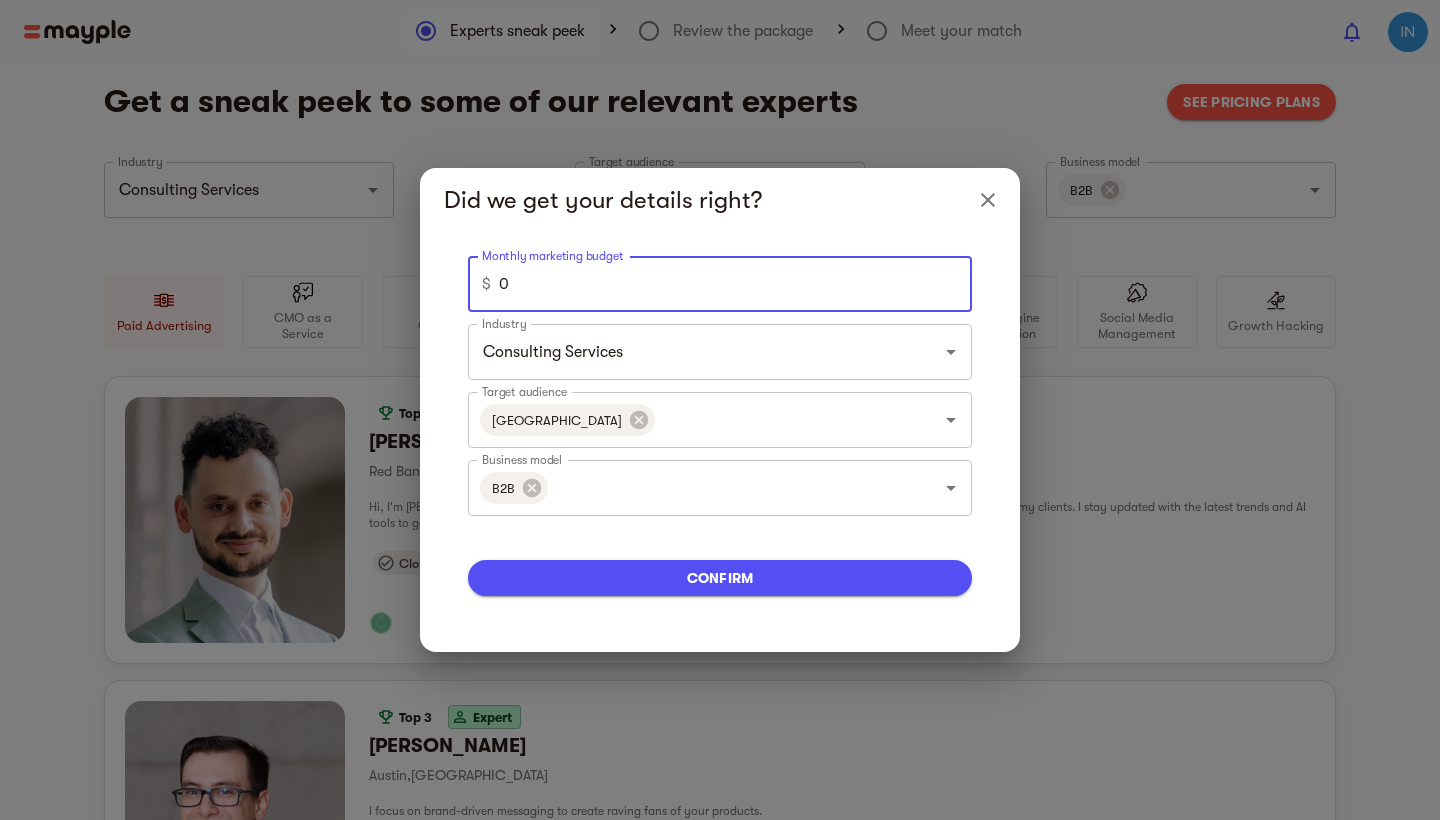 click on "0" at bounding box center [735, 284] 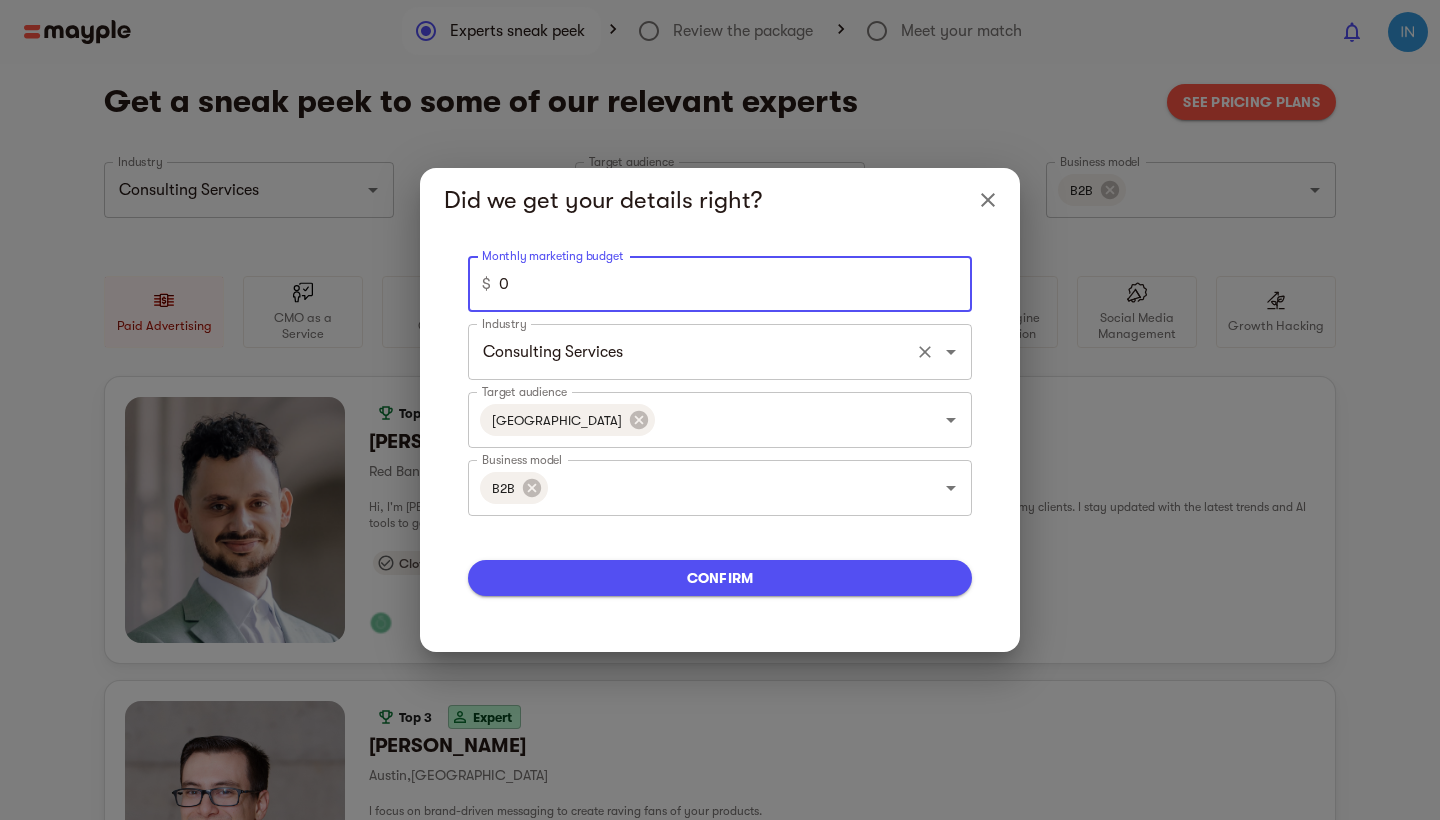 click on "Consulting Services Industry" at bounding box center [720, 352] 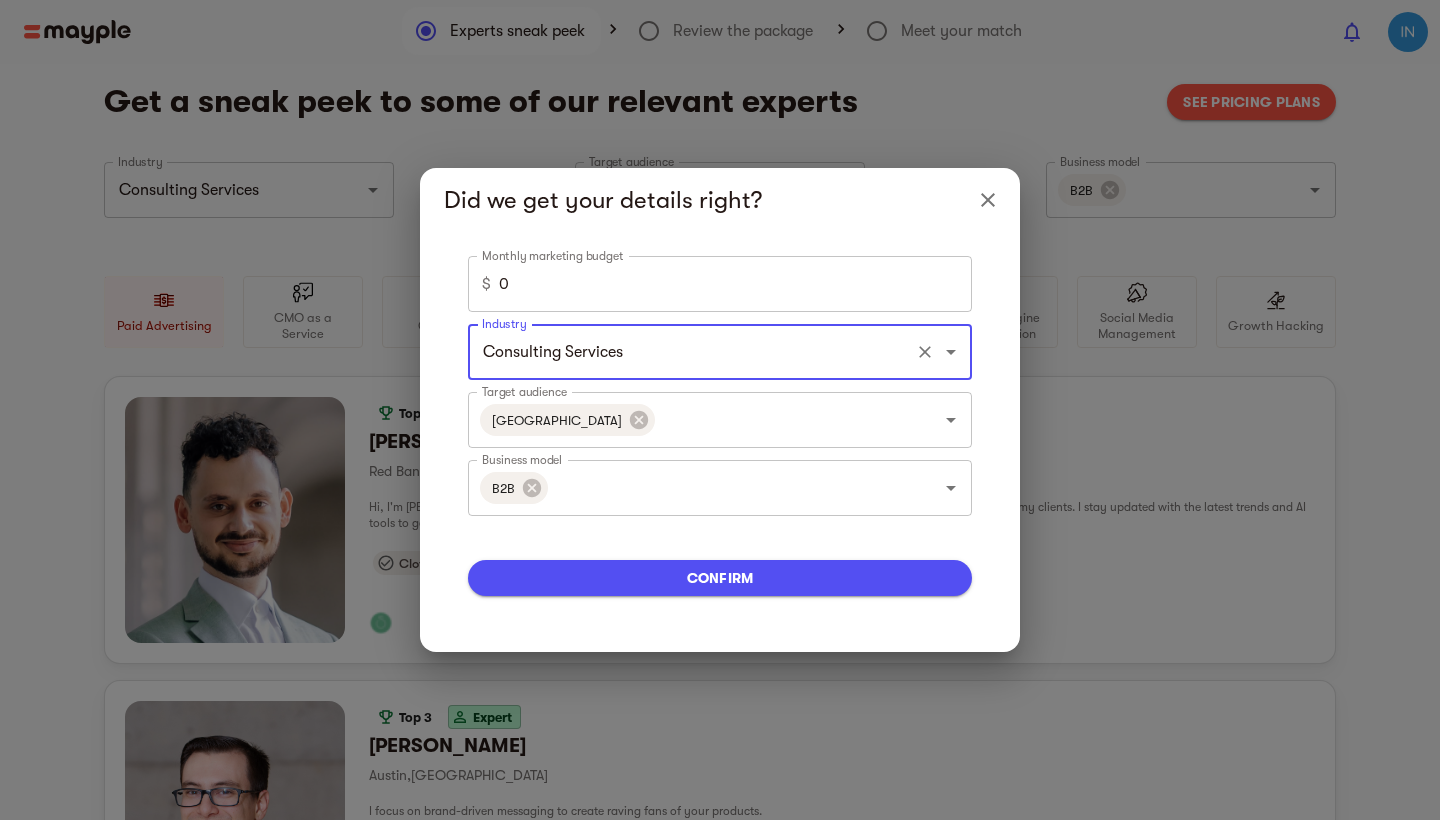 click 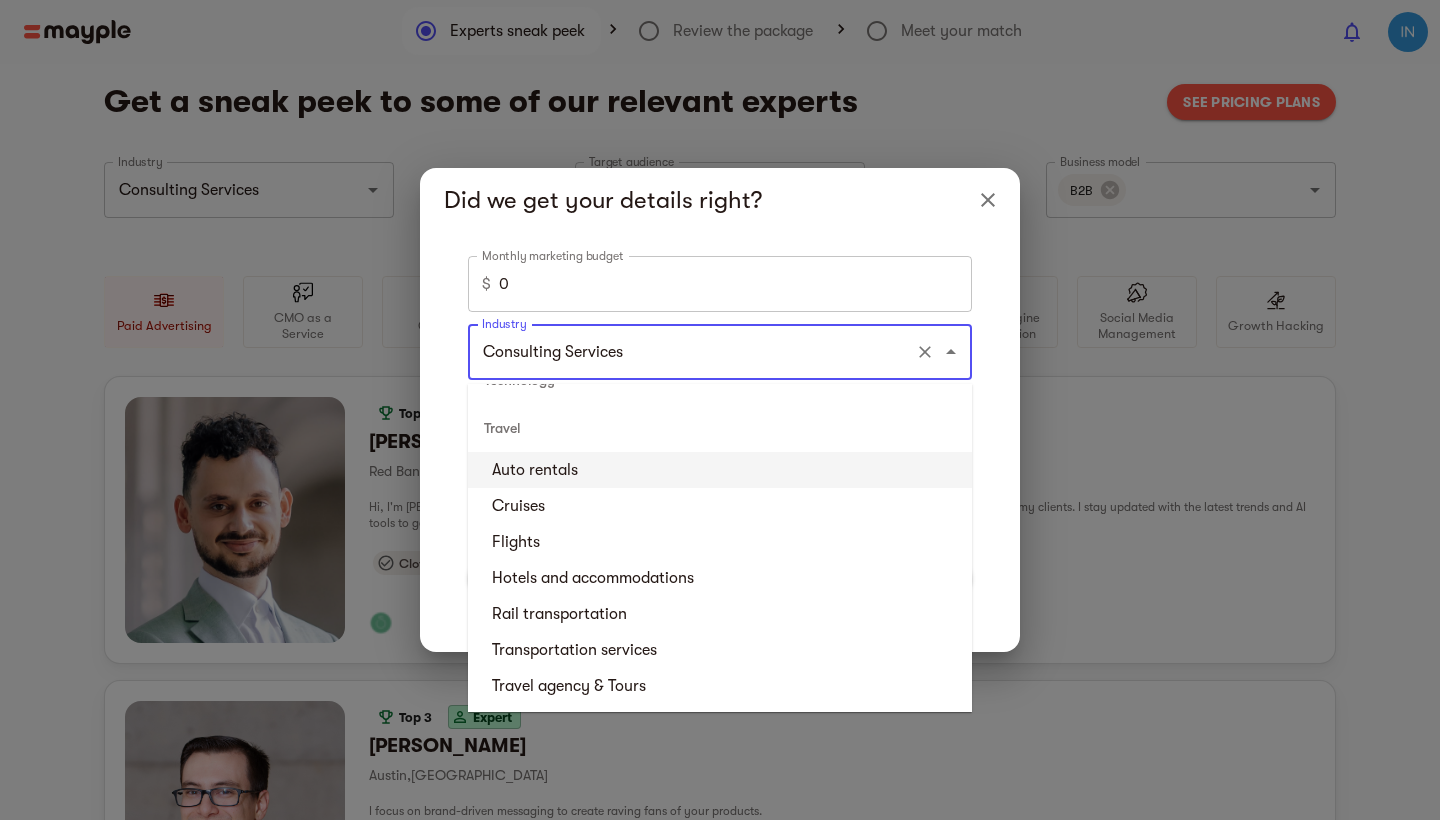 scroll, scrollTop: 7488, scrollLeft: 0, axis: vertical 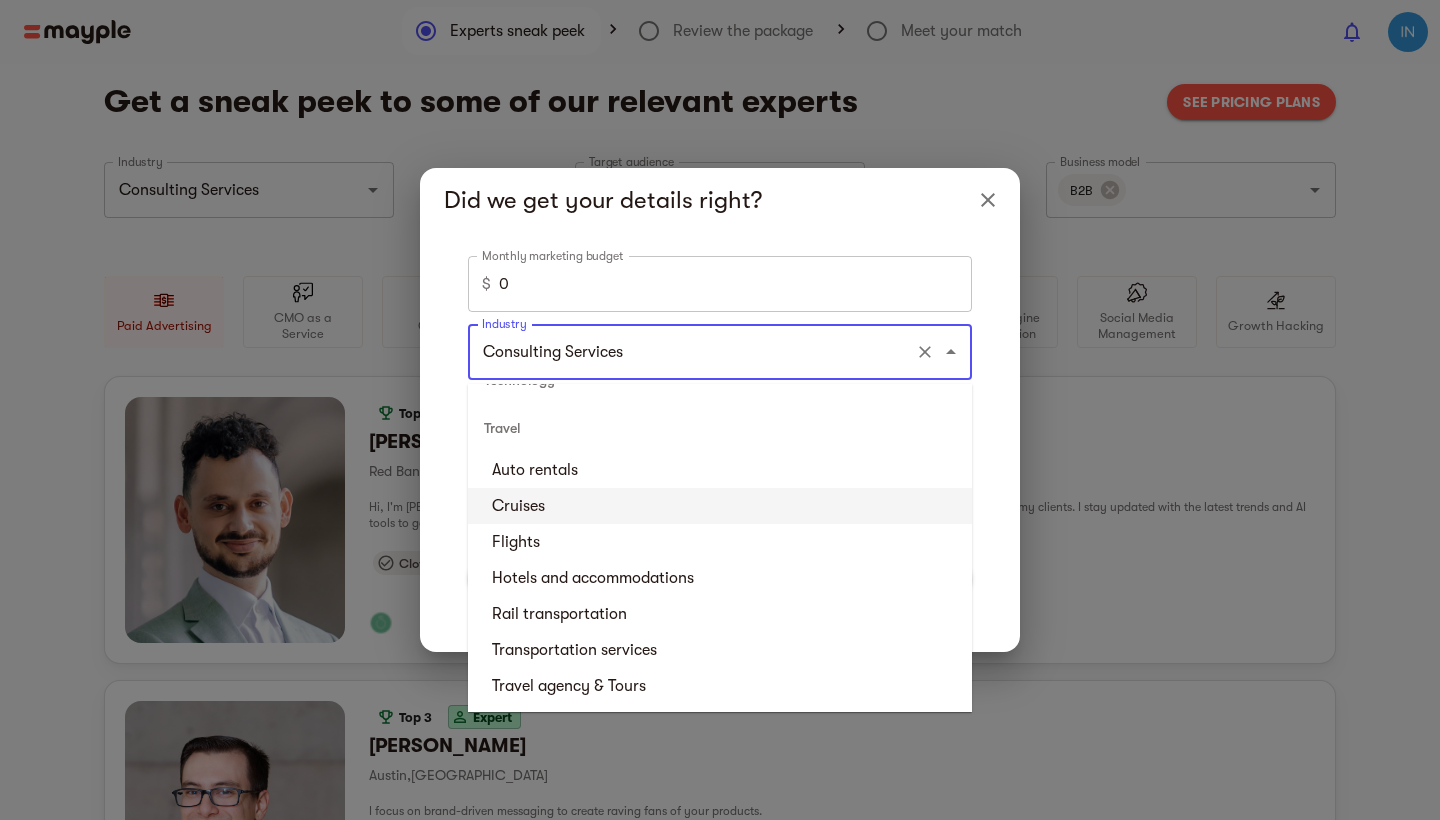 click on "Did we get your details right?" at bounding box center [720, 200] 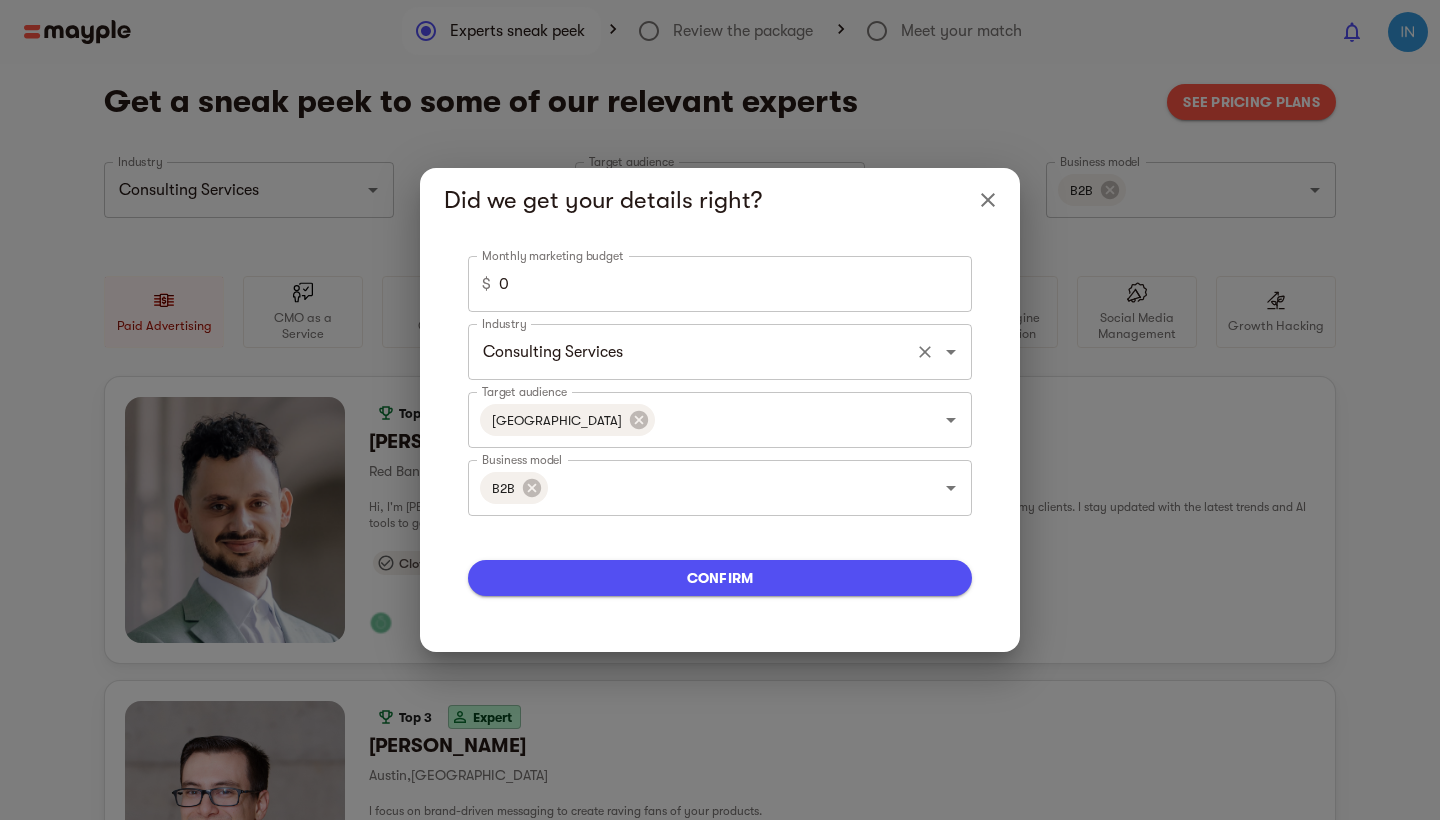click on "Consulting Services" at bounding box center (692, 352) 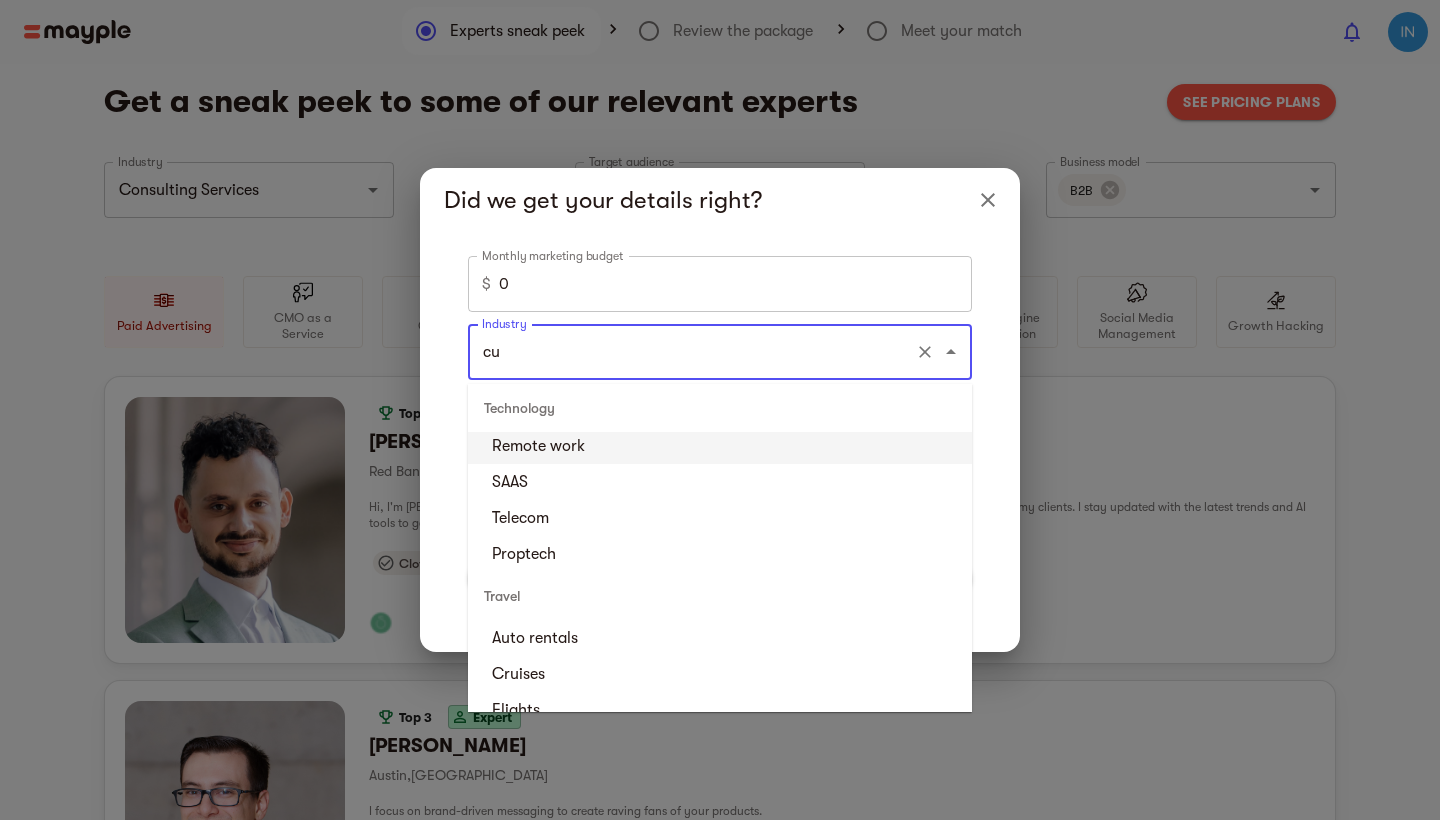 scroll, scrollTop: 48, scrollLeft: 0, axis: vertical 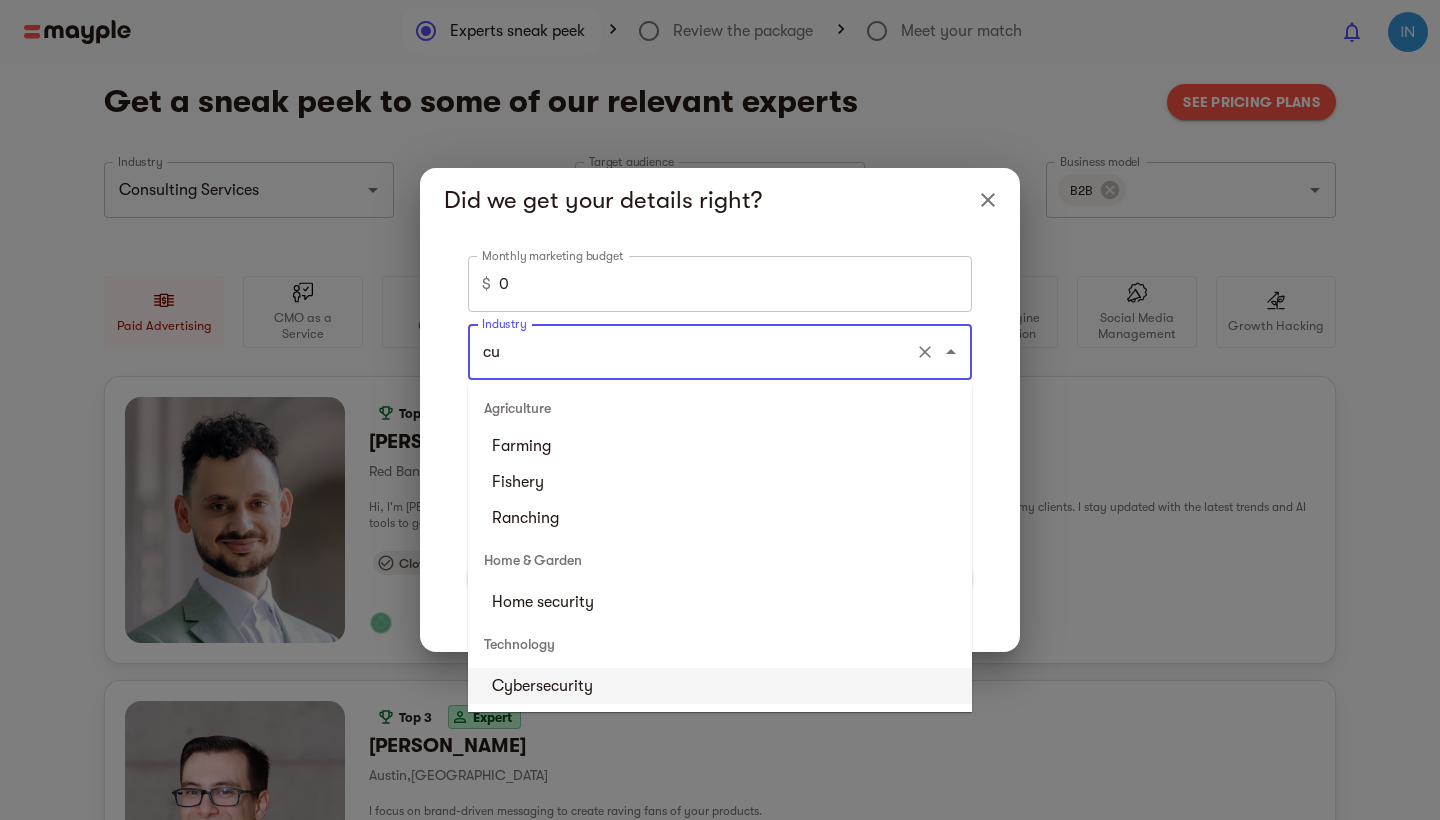 type on "c" 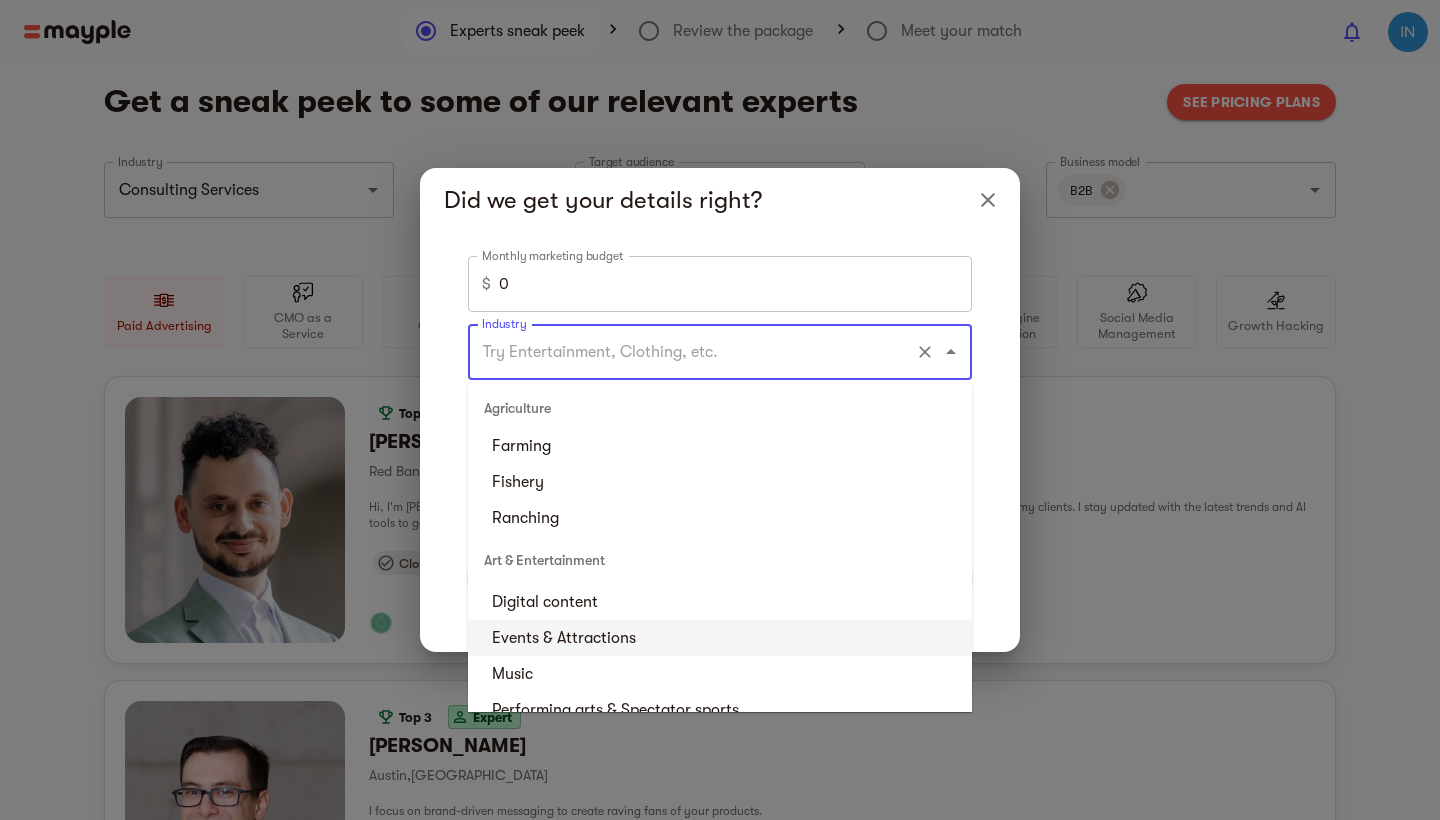 scroll, scrollTop: 0, scrollLeft: 0, axis: both 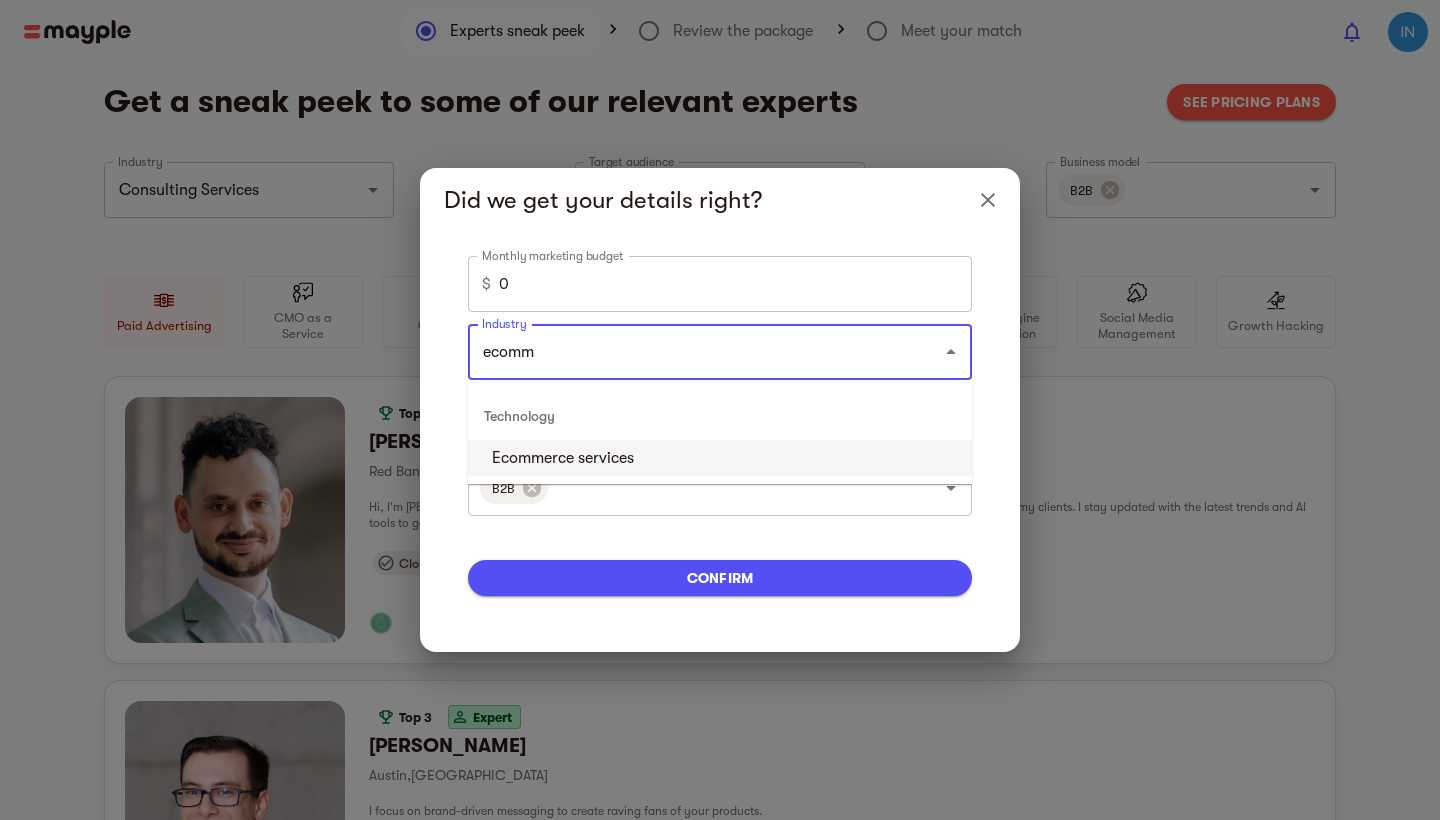 click on "Ecommerce services" at bounding box center [720, 458] 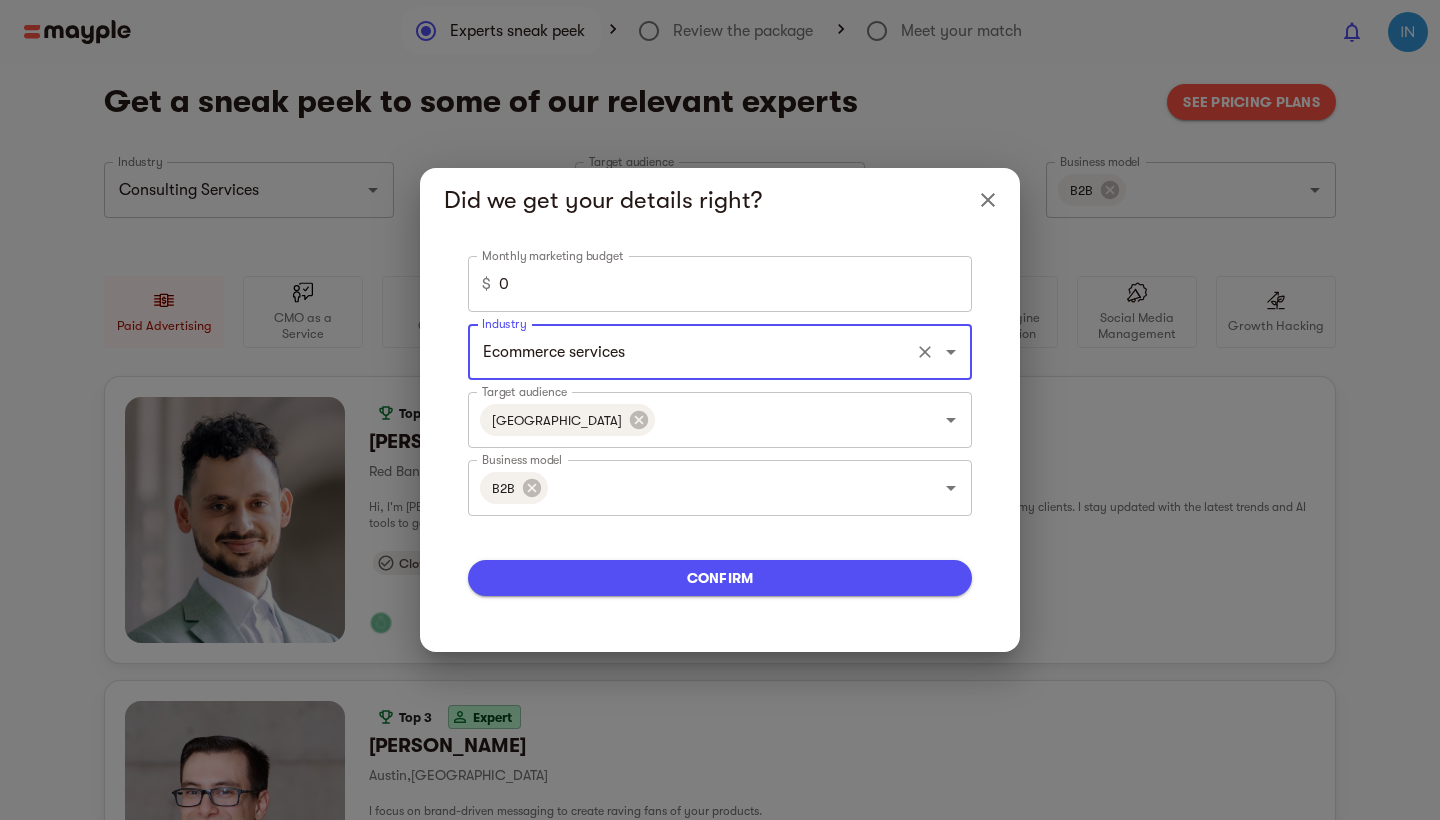 click on "confirm" at bounding box center (720, 578) 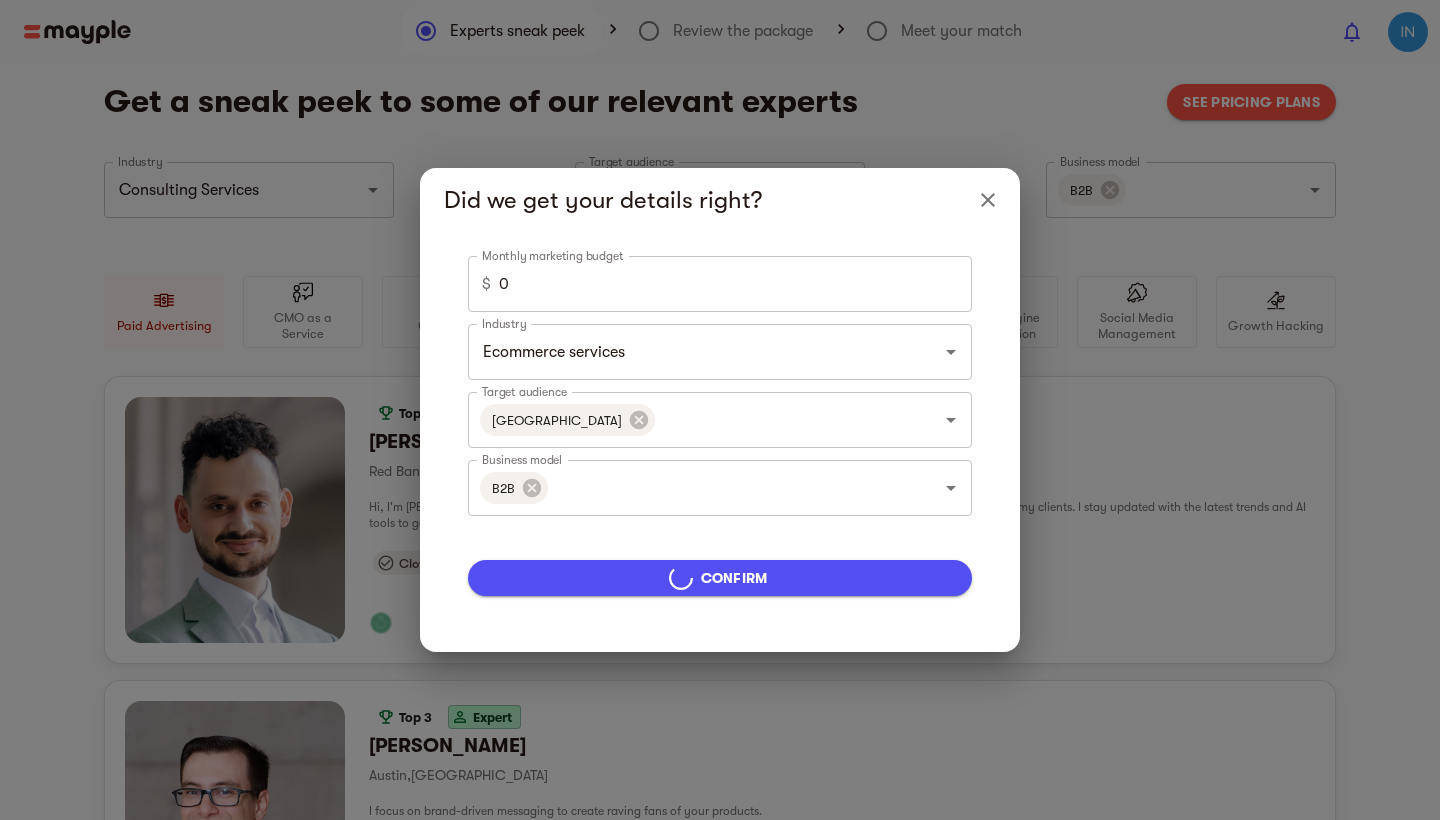 type on "5000" 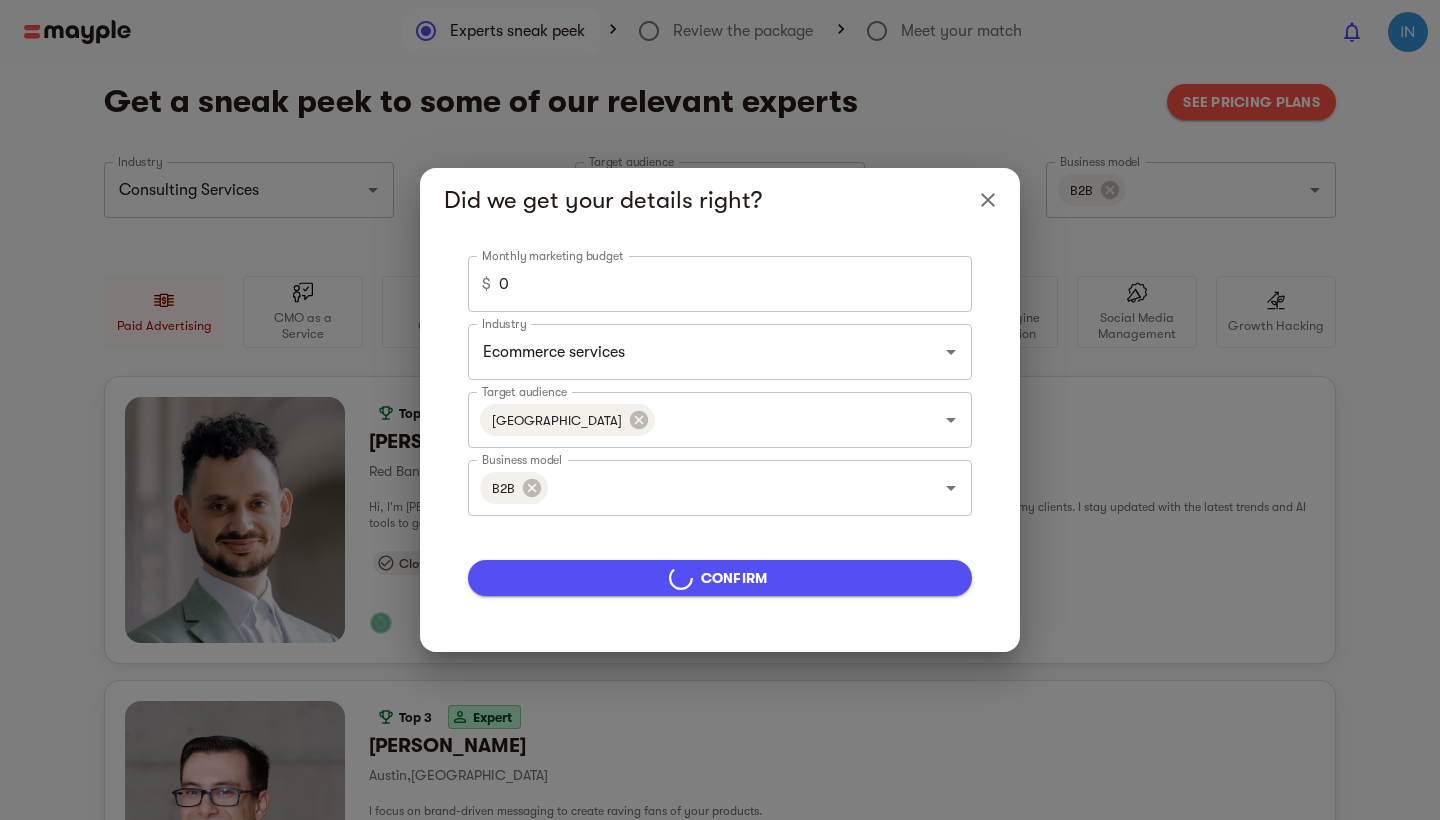 type on "Consulting Services" 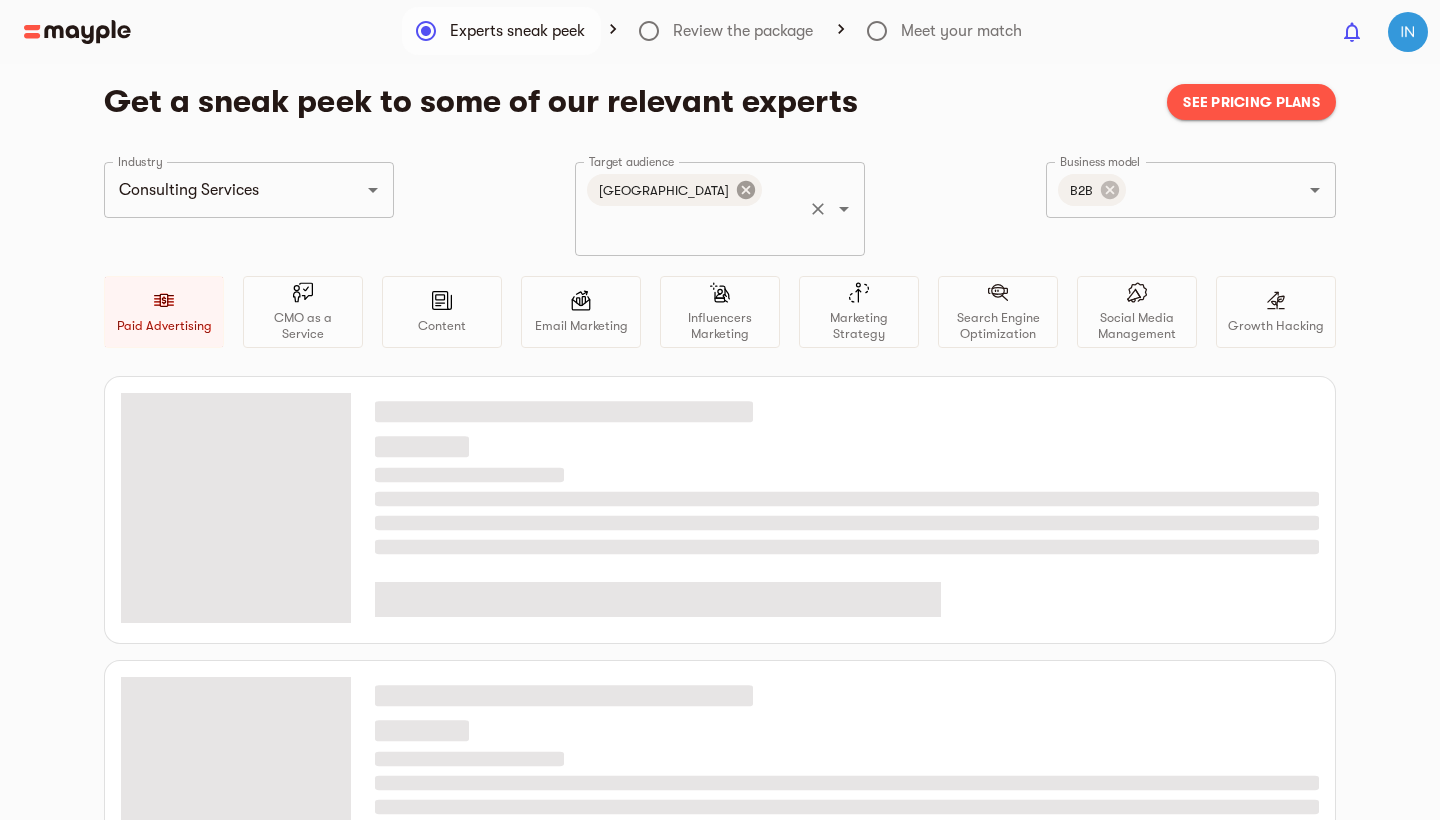 click 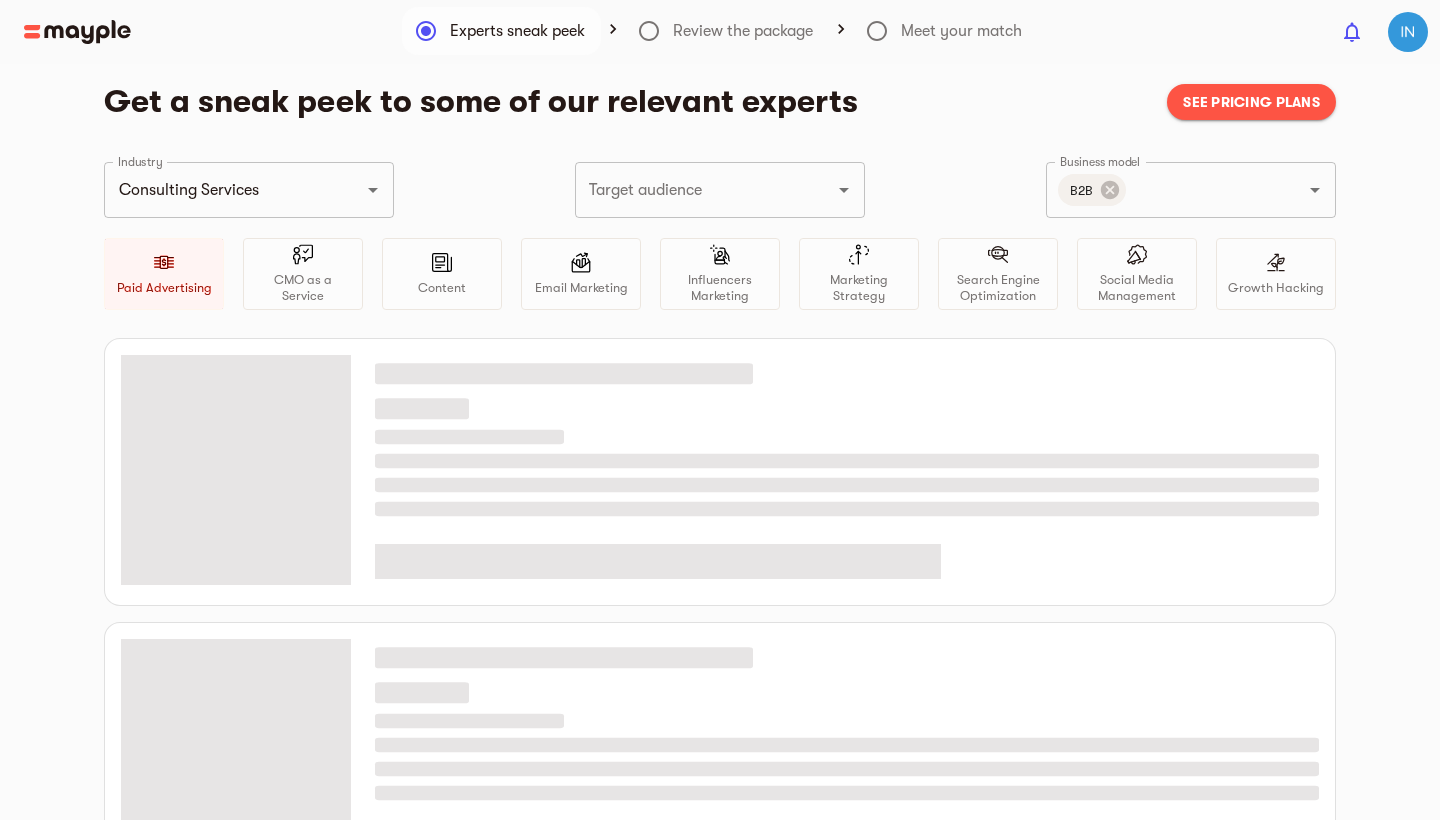 click on "Target audience" at bounding box center (692, 190) 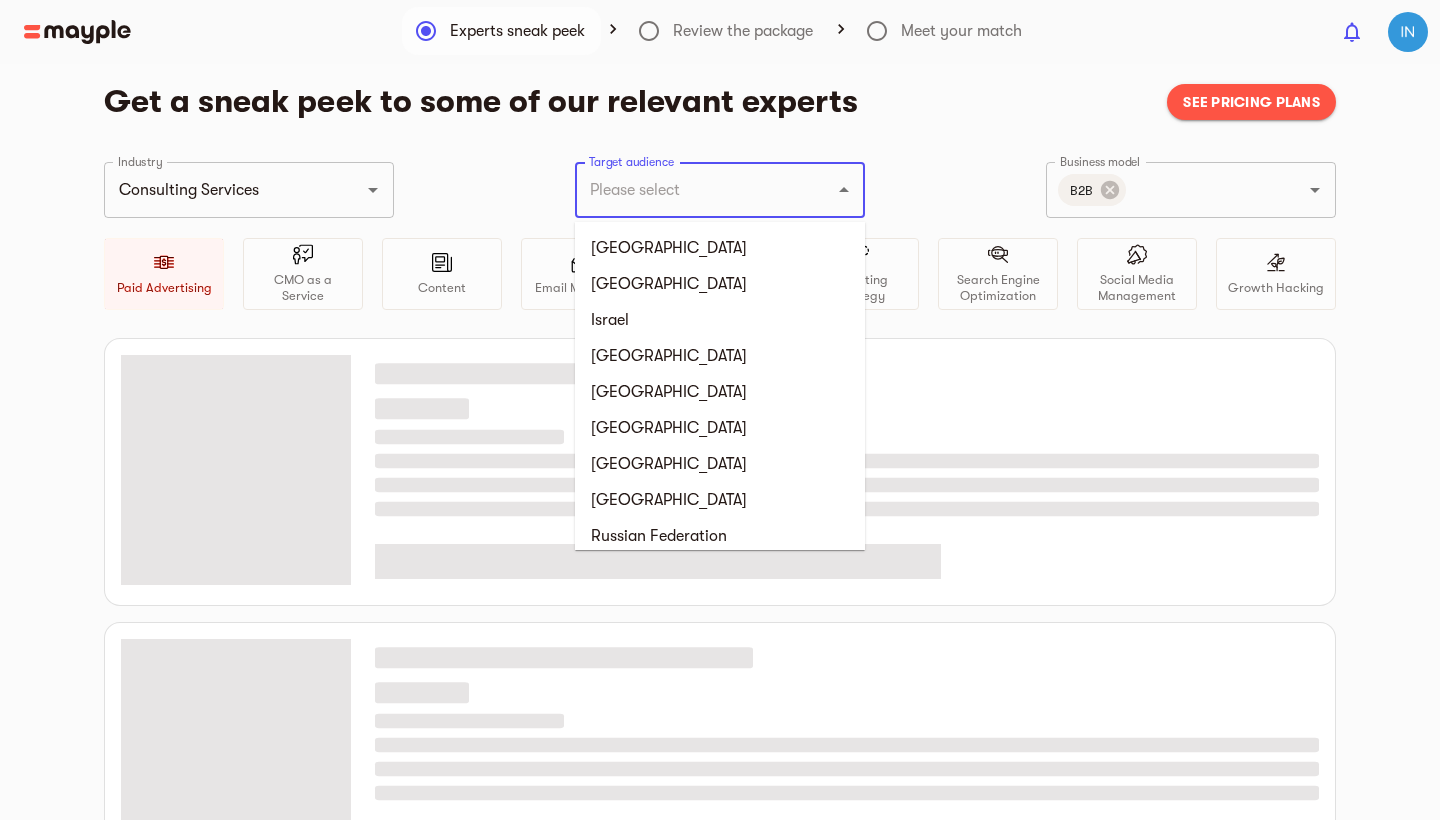 click on "Target audience" at bounding box center [692, 190] 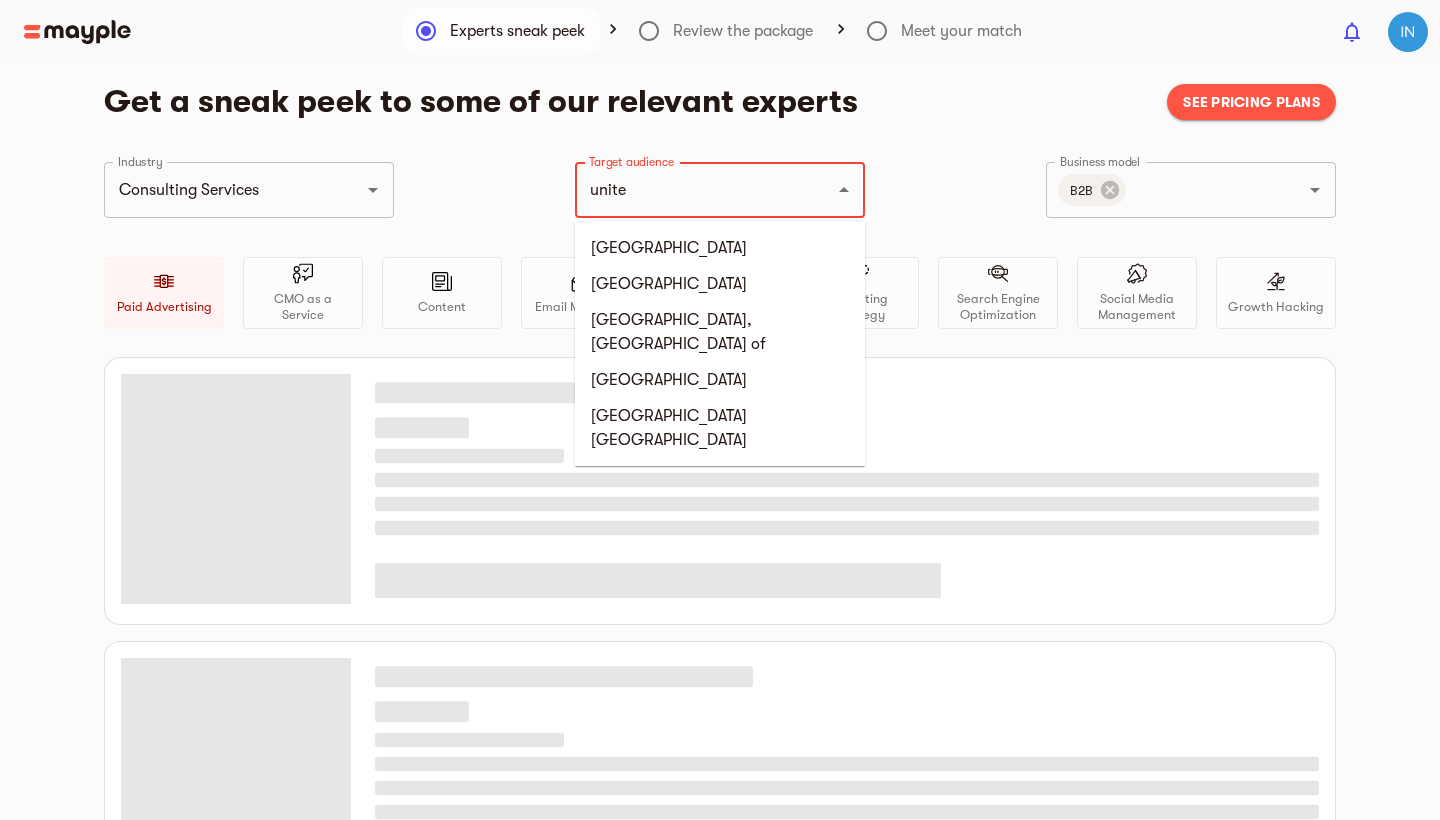 type on "united" 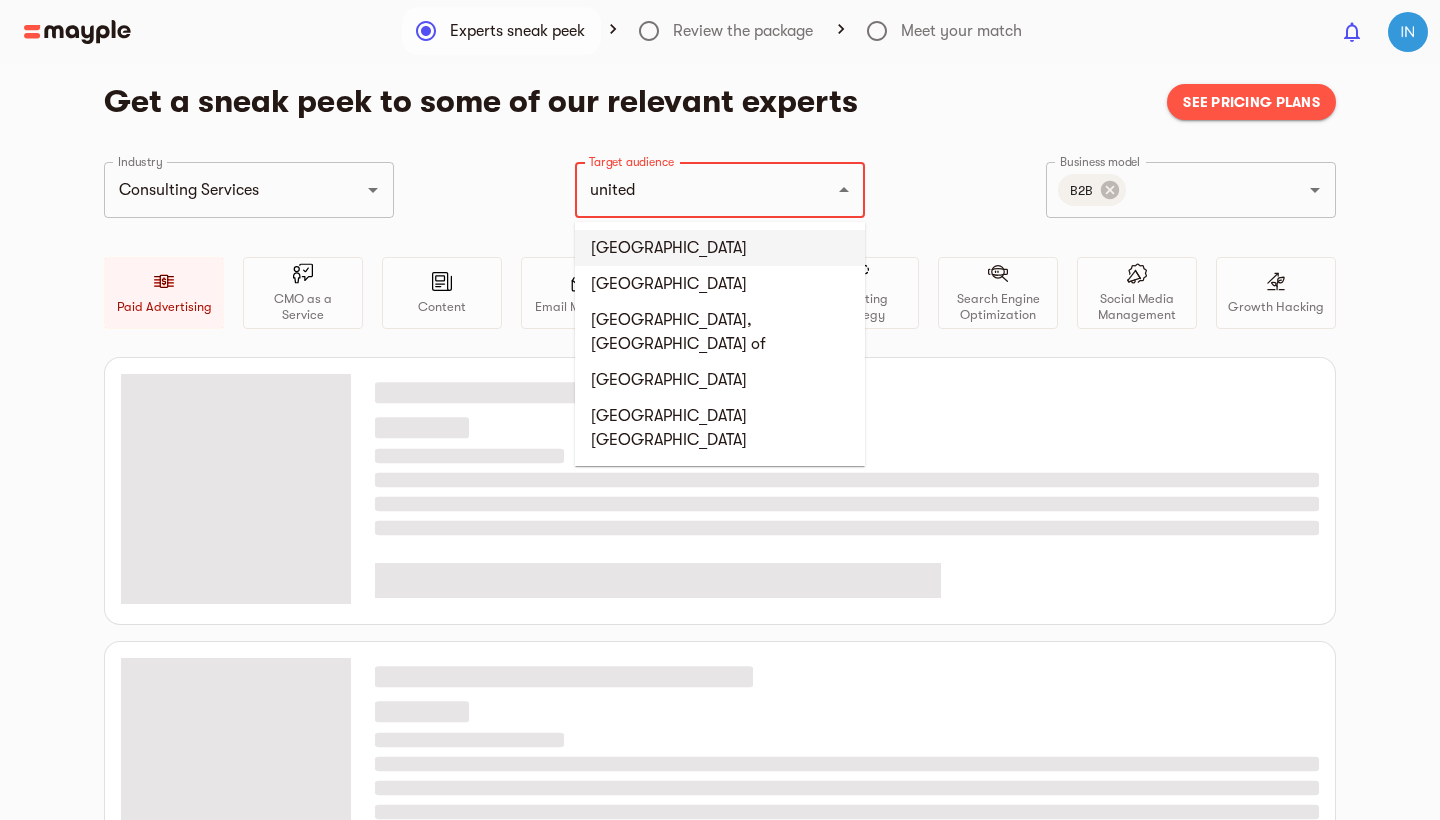 click on "United States" at bounding box center (720, 248) 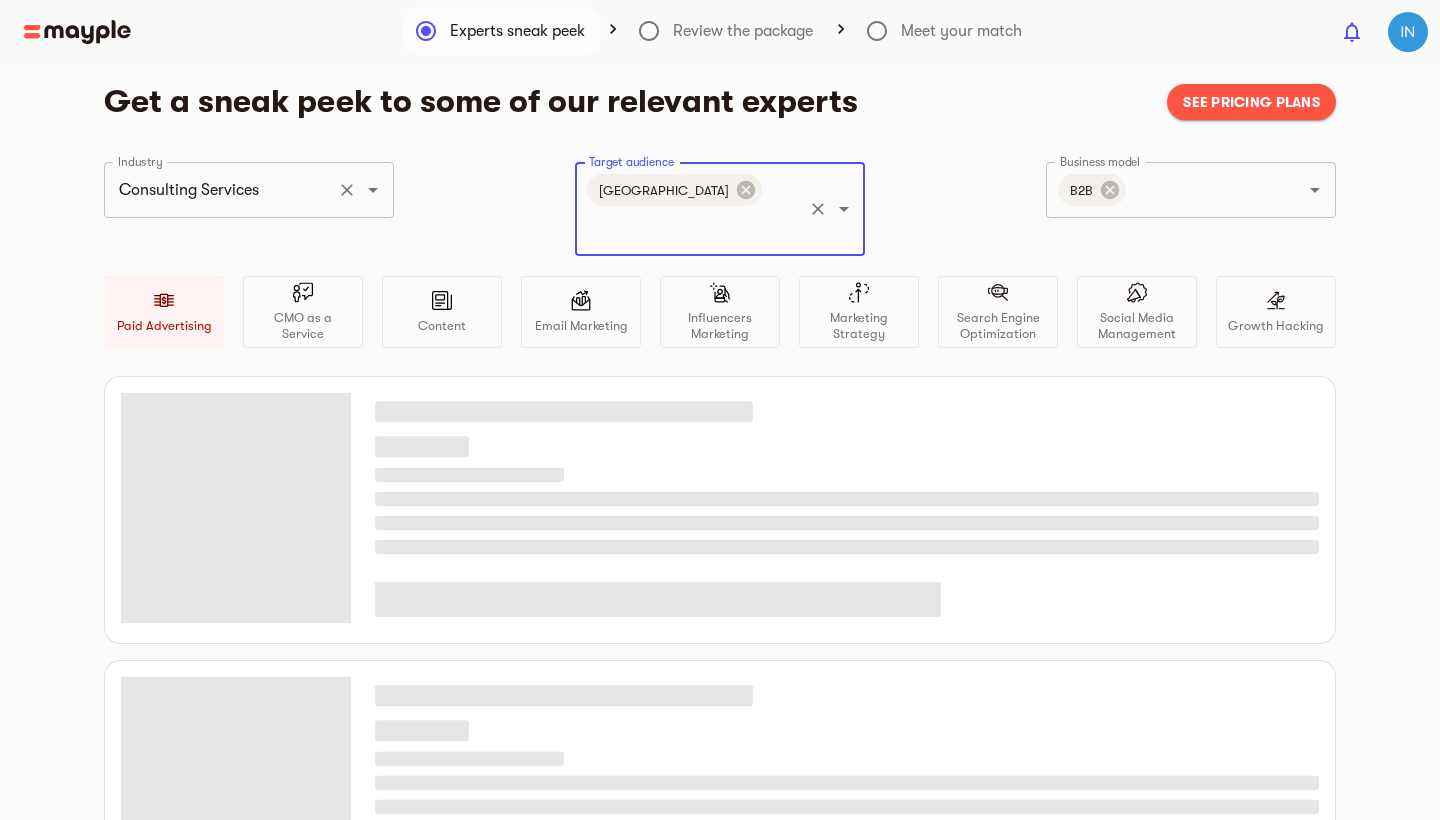 click on "Consulting Services" at bounding box center [221, 190] 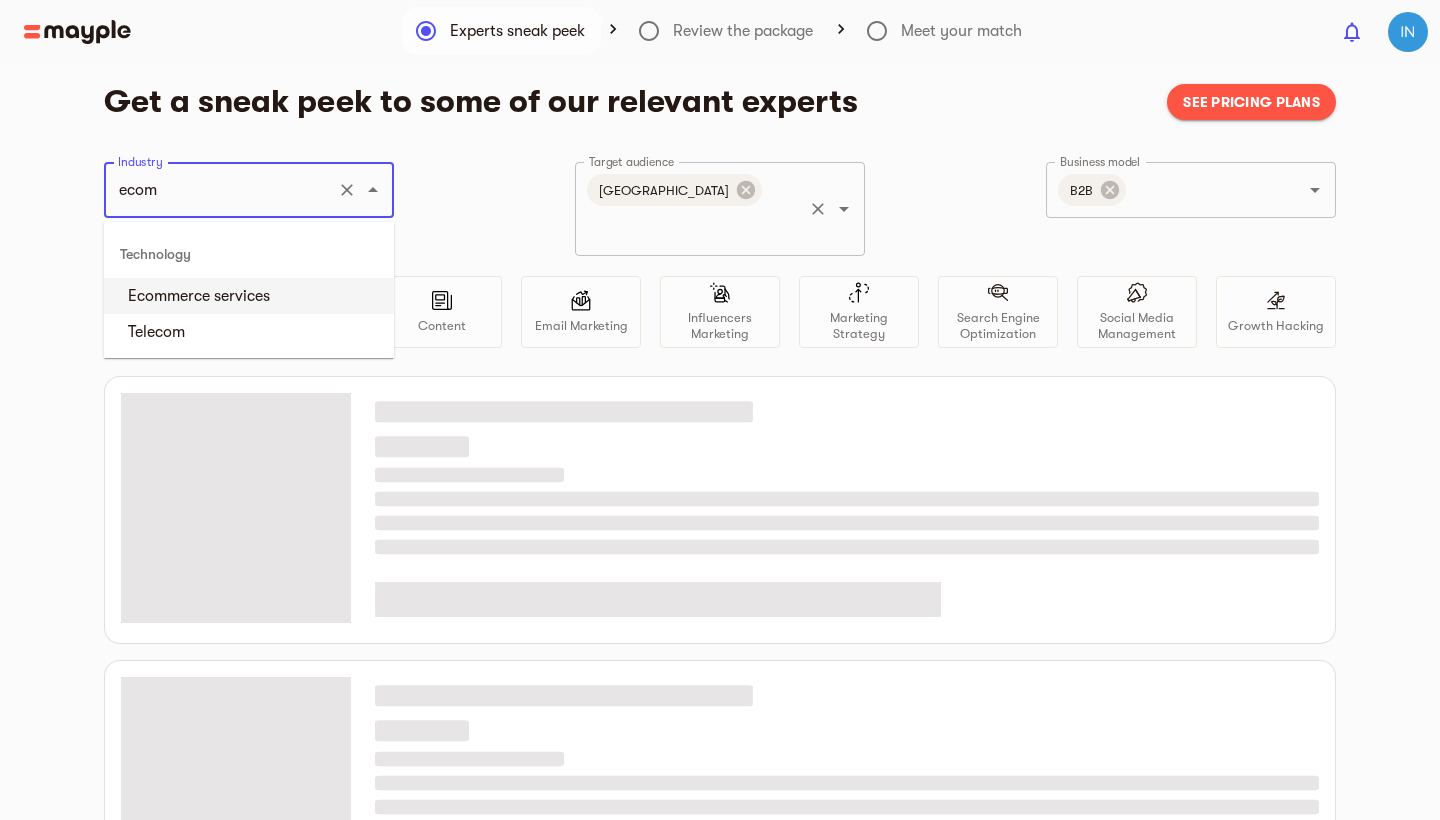 click on "Ecommerce services" at bounding box center (249, 296) 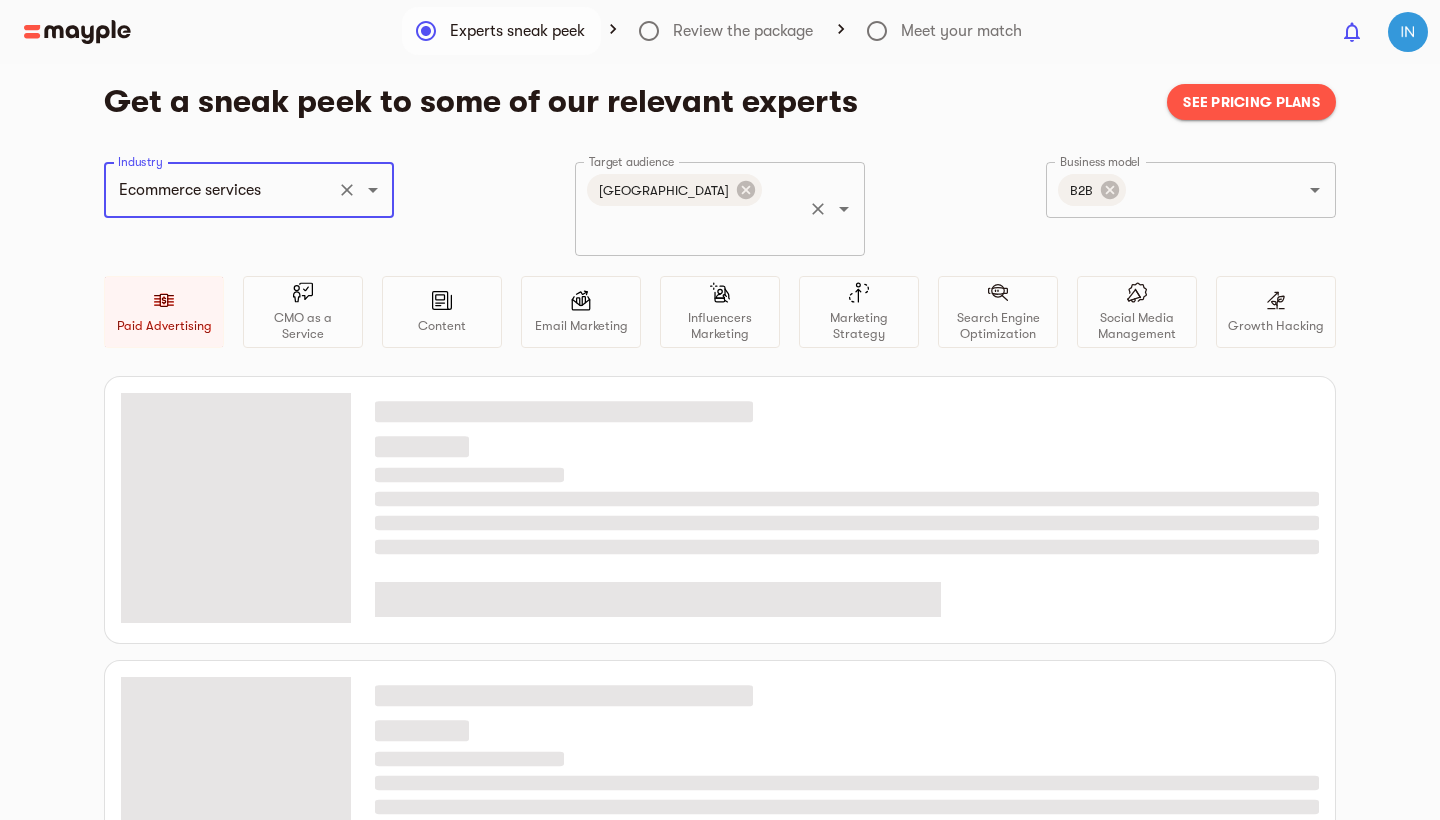 click on "Get a sneak peek to some of our relevant experts See pricing plans Industry Ecommerce services Industry Target audience United States Target audience Business model B2B Business model Paid Advertising CMO as a Service Content Email Marketing Influencers Marketing Marketing Strategy Search Engine Optimization Social Media Management Growth Hacking" at bounding box center [720, 647] 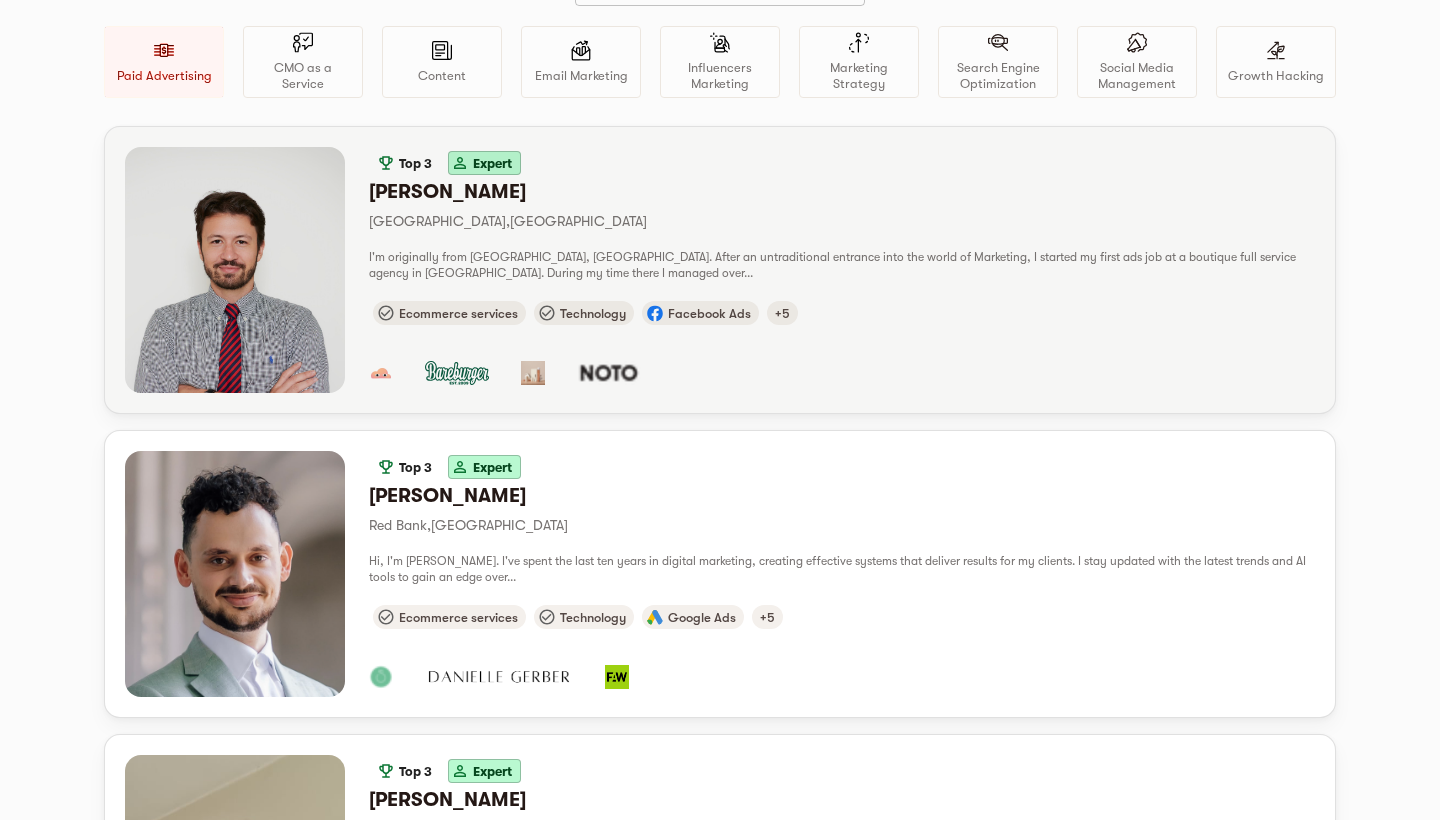 scroll, scrollTop: 250, scrollLeft: 0, axis: vertical 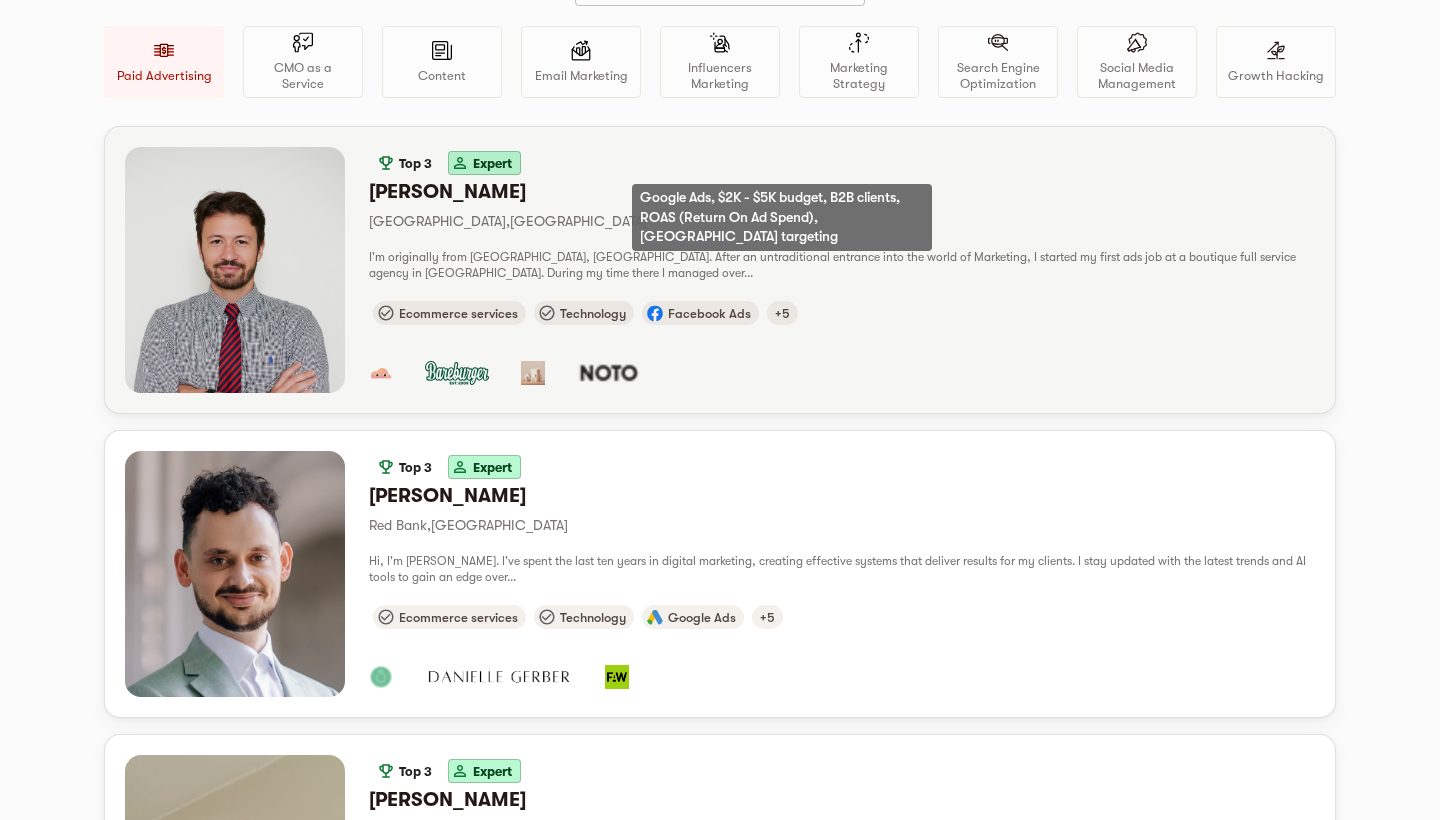 click on "+5" at bounding box center (782, 313) 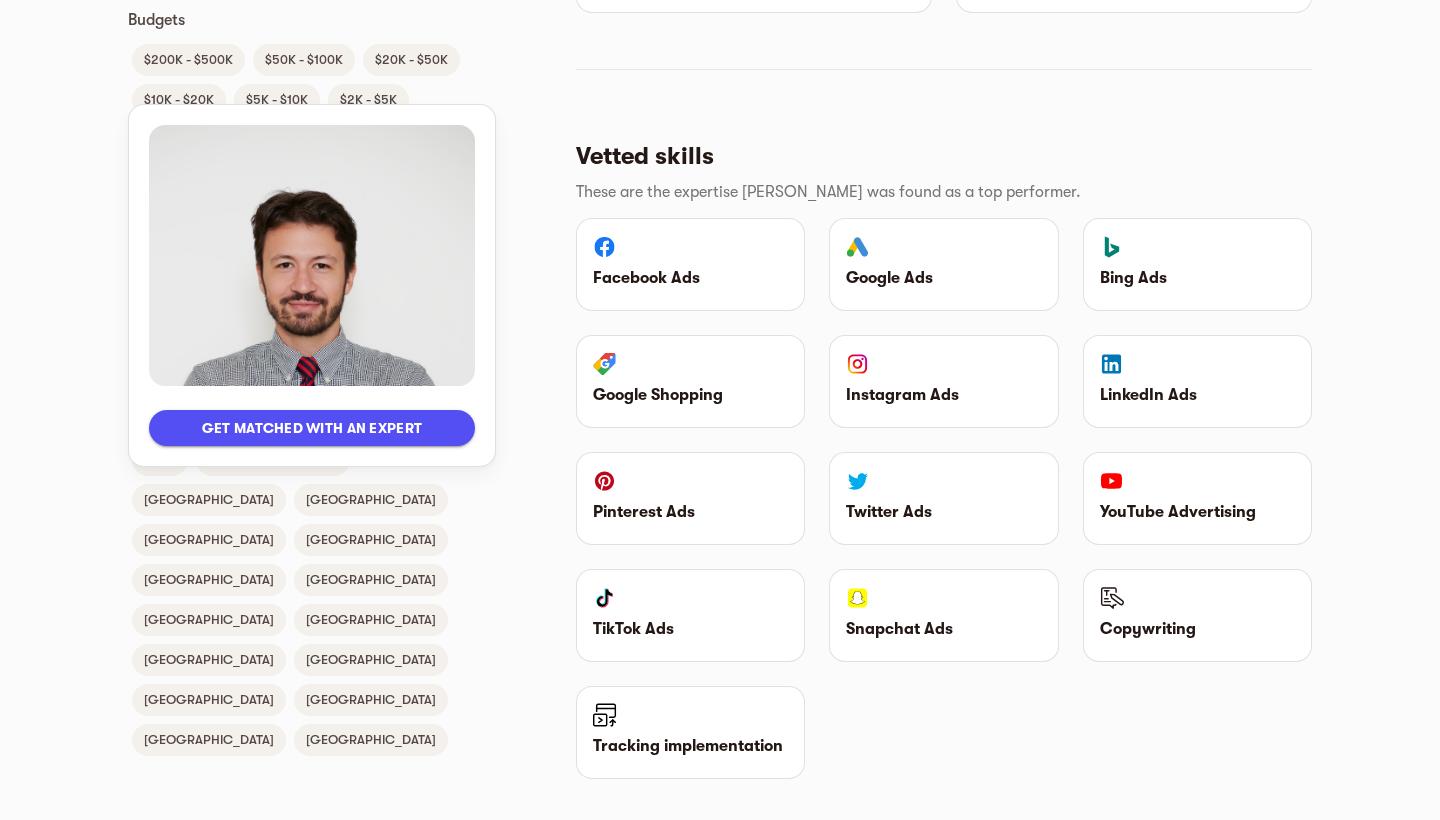 scroll, scrollTop: 1578, scrollLeft: 0, axis: vertical 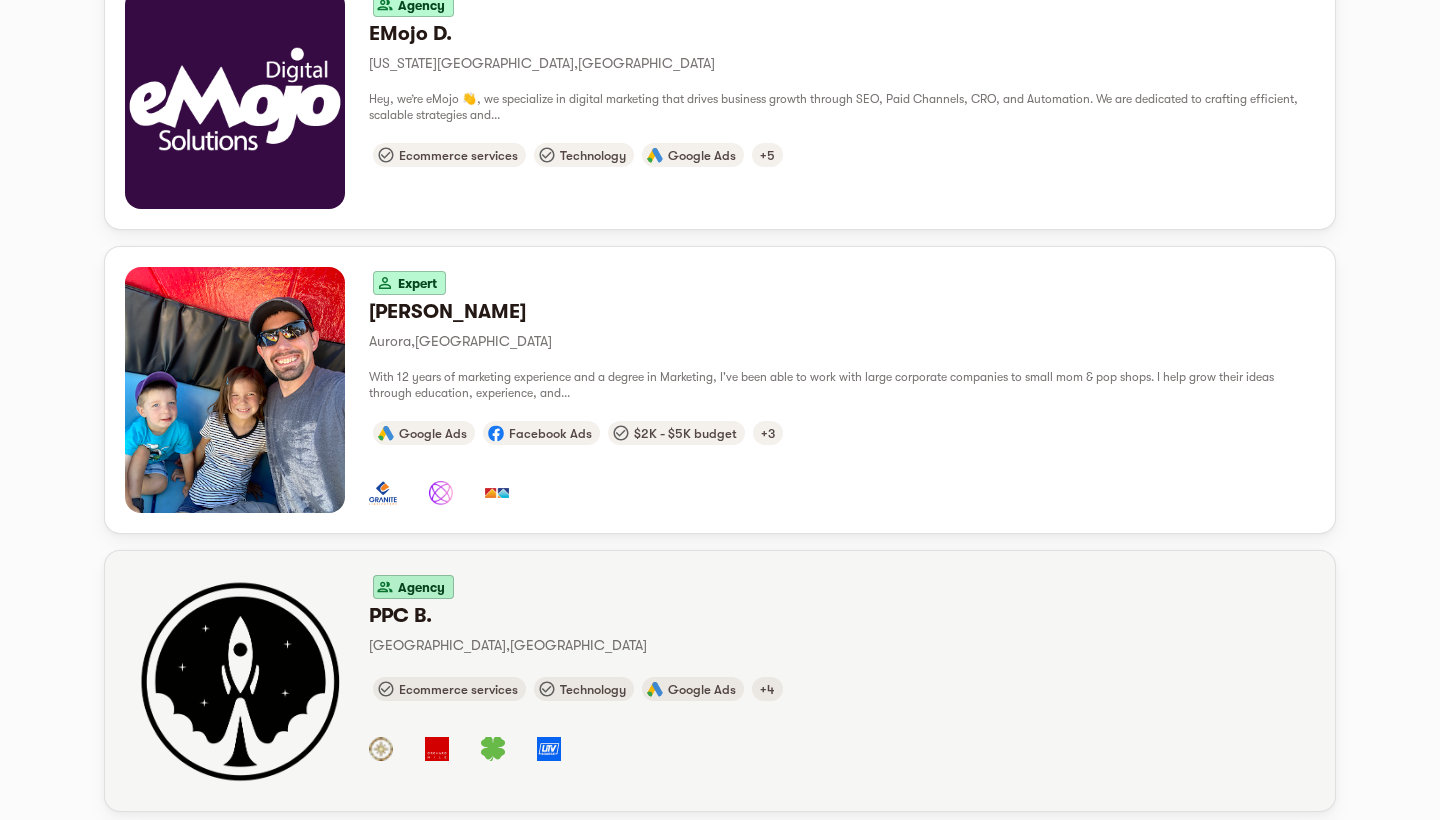 click on "Agency PPC B. Denver ,  United States Ecommerce services Technology Google Ads +4" at bounding box center (720, 681) 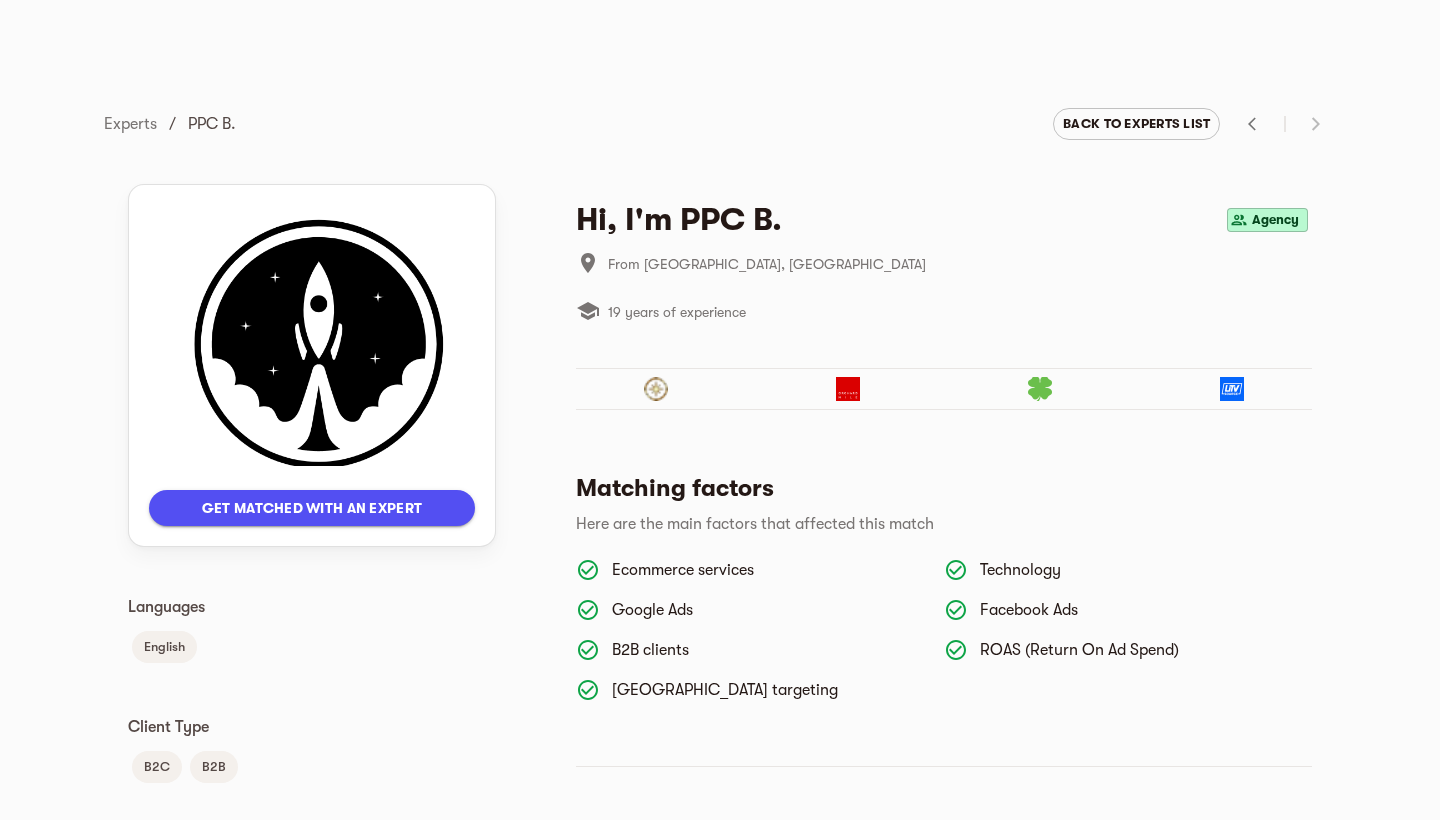 scroll, scrollTop: 0, scrollLeft: 0, axis: both 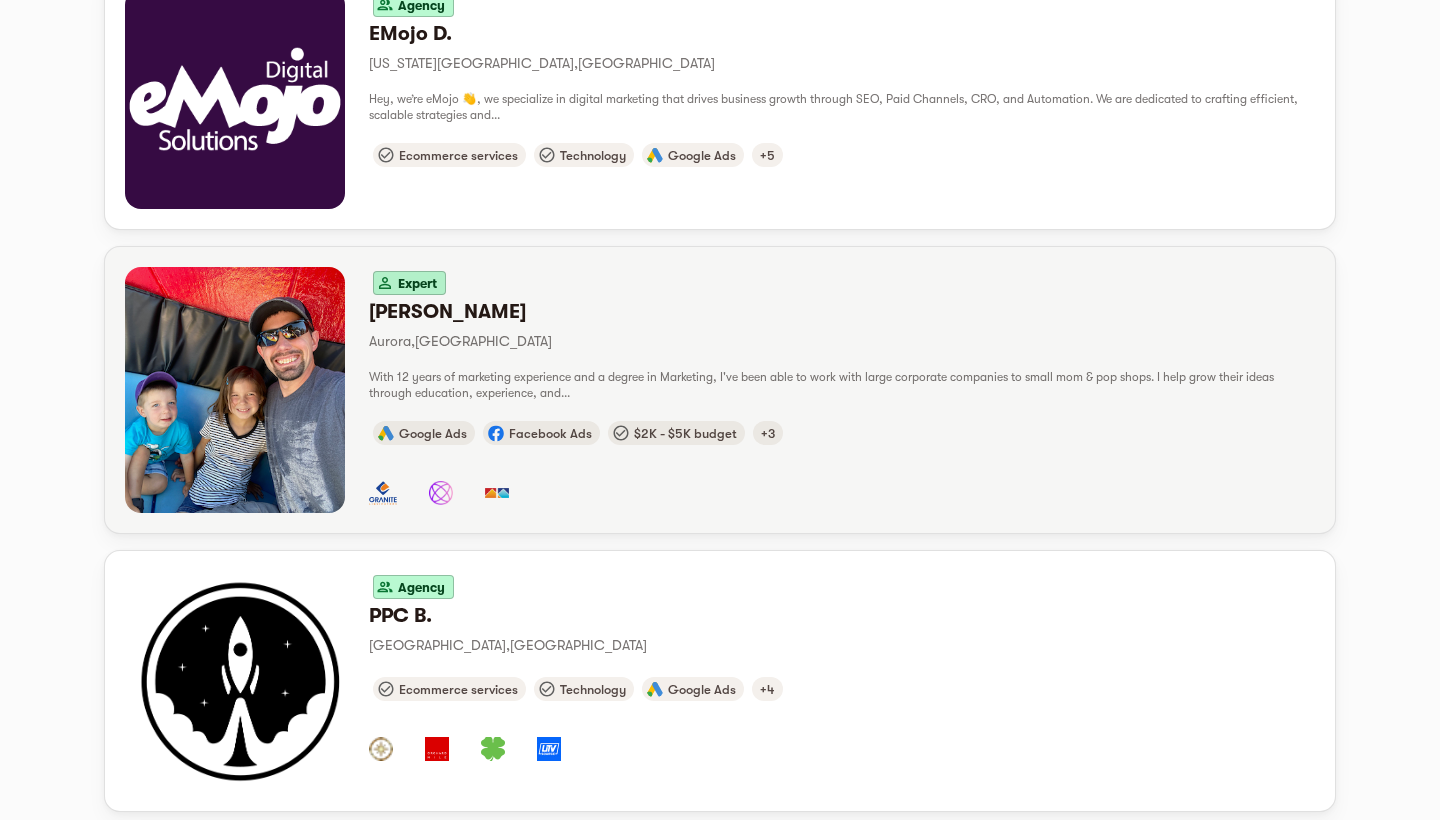 click on "Aurora ,  United States" at bounding box center (842, 341) 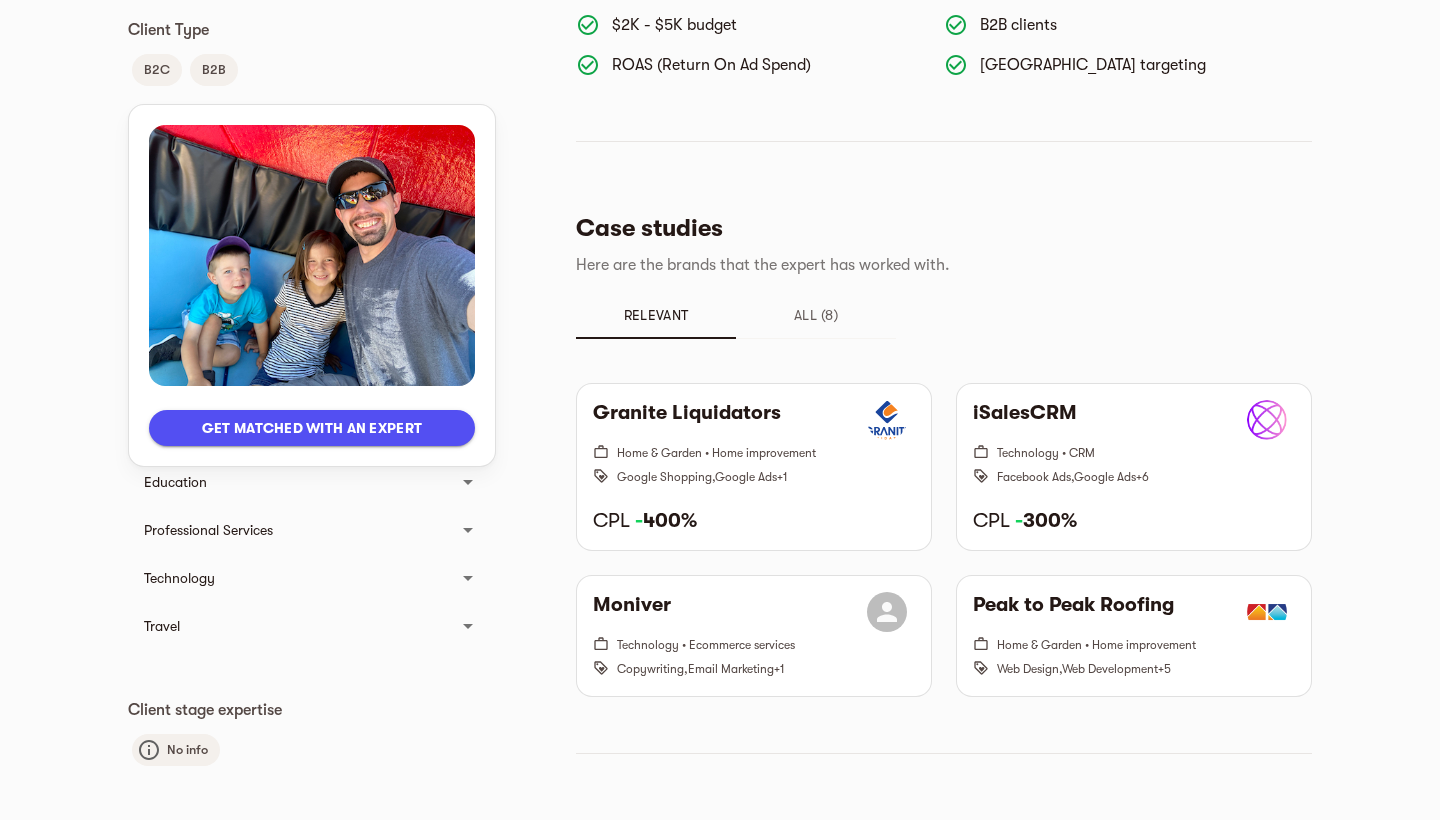 scroll, scrollTop: 709, scrollLeft: 0, axis: vertical 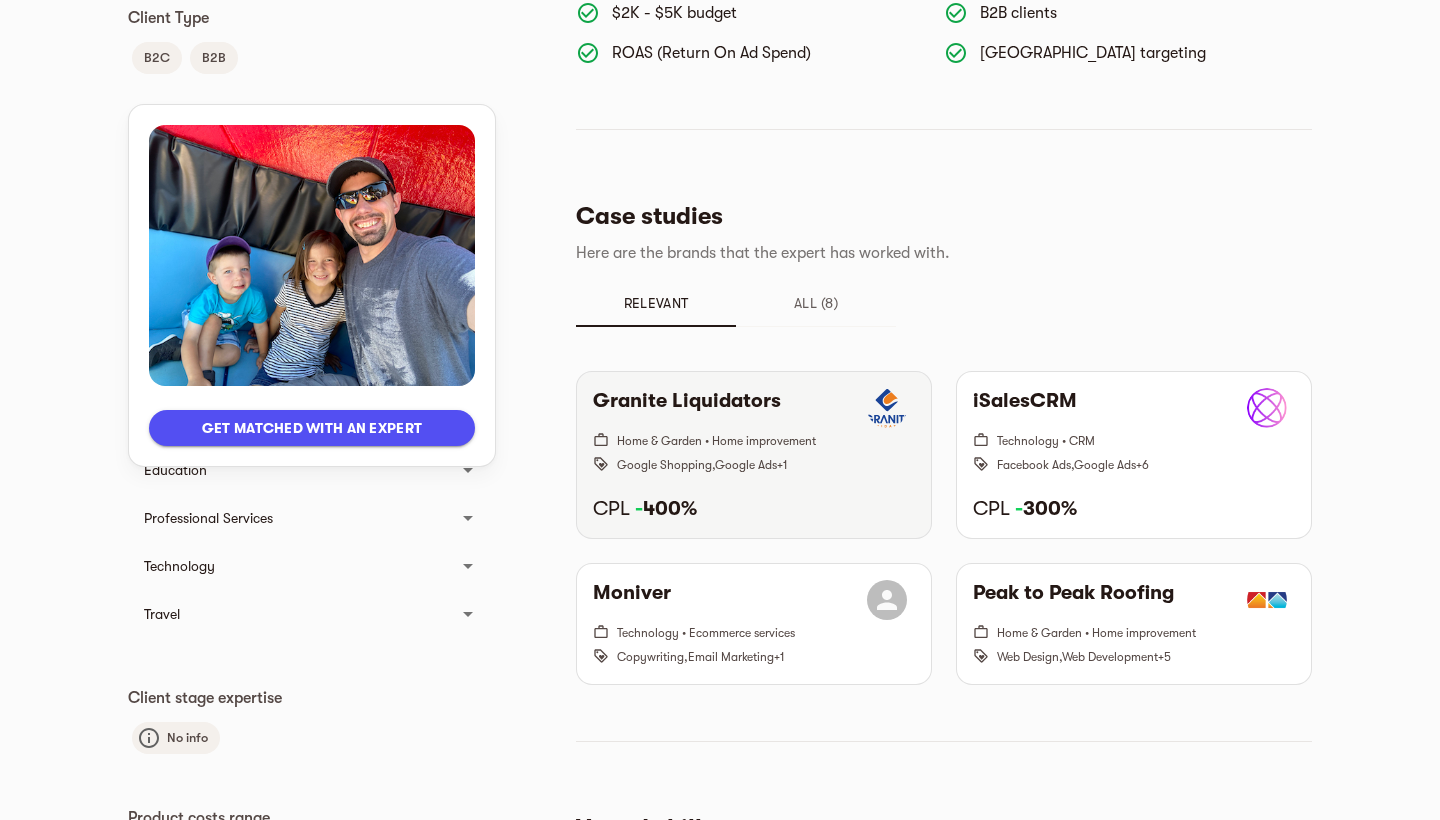 click on "- 400%" at bounding box center [666, 508] 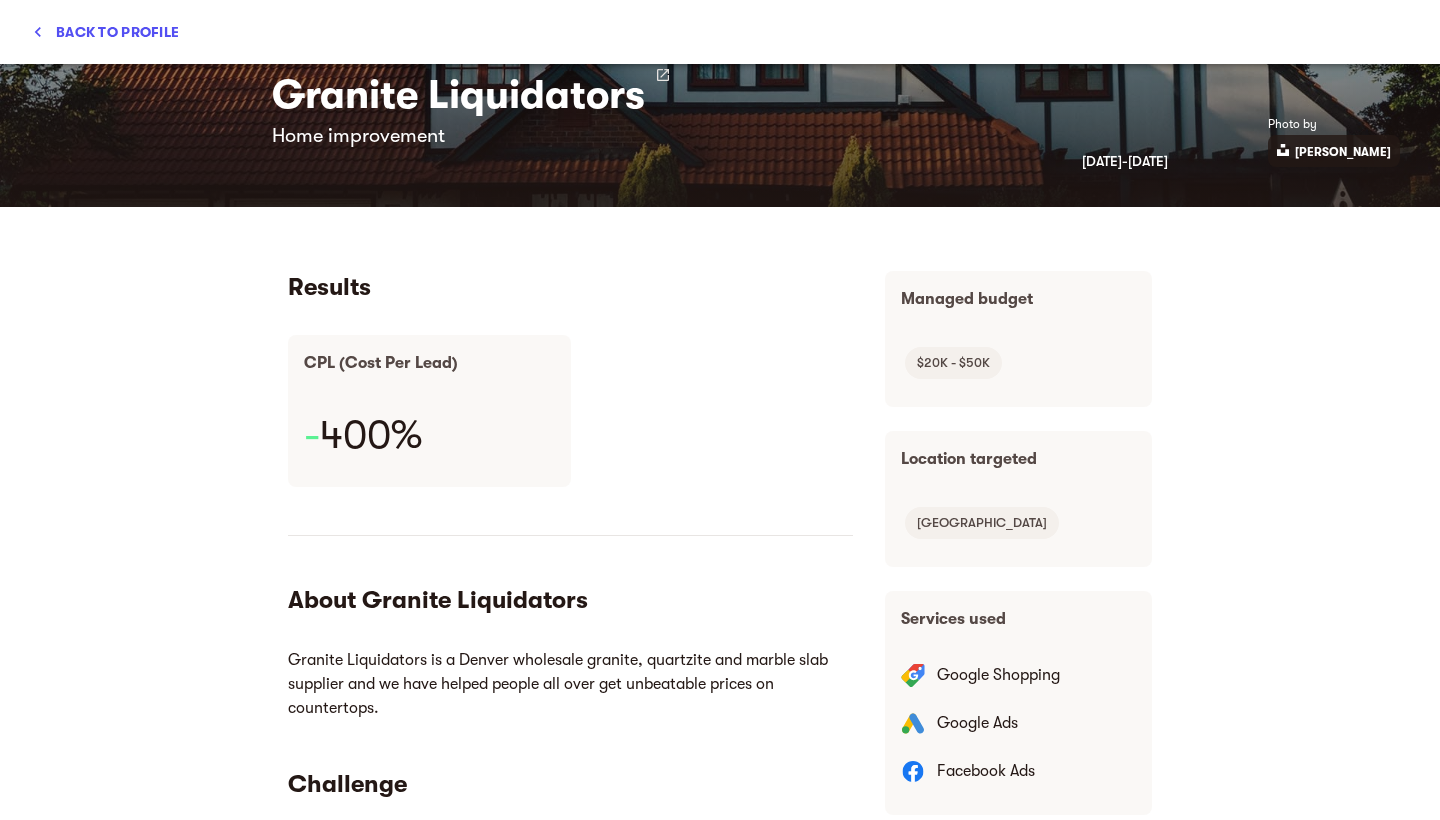 scroll, scrollTop: 0, scrollLeft: 0, axis: both 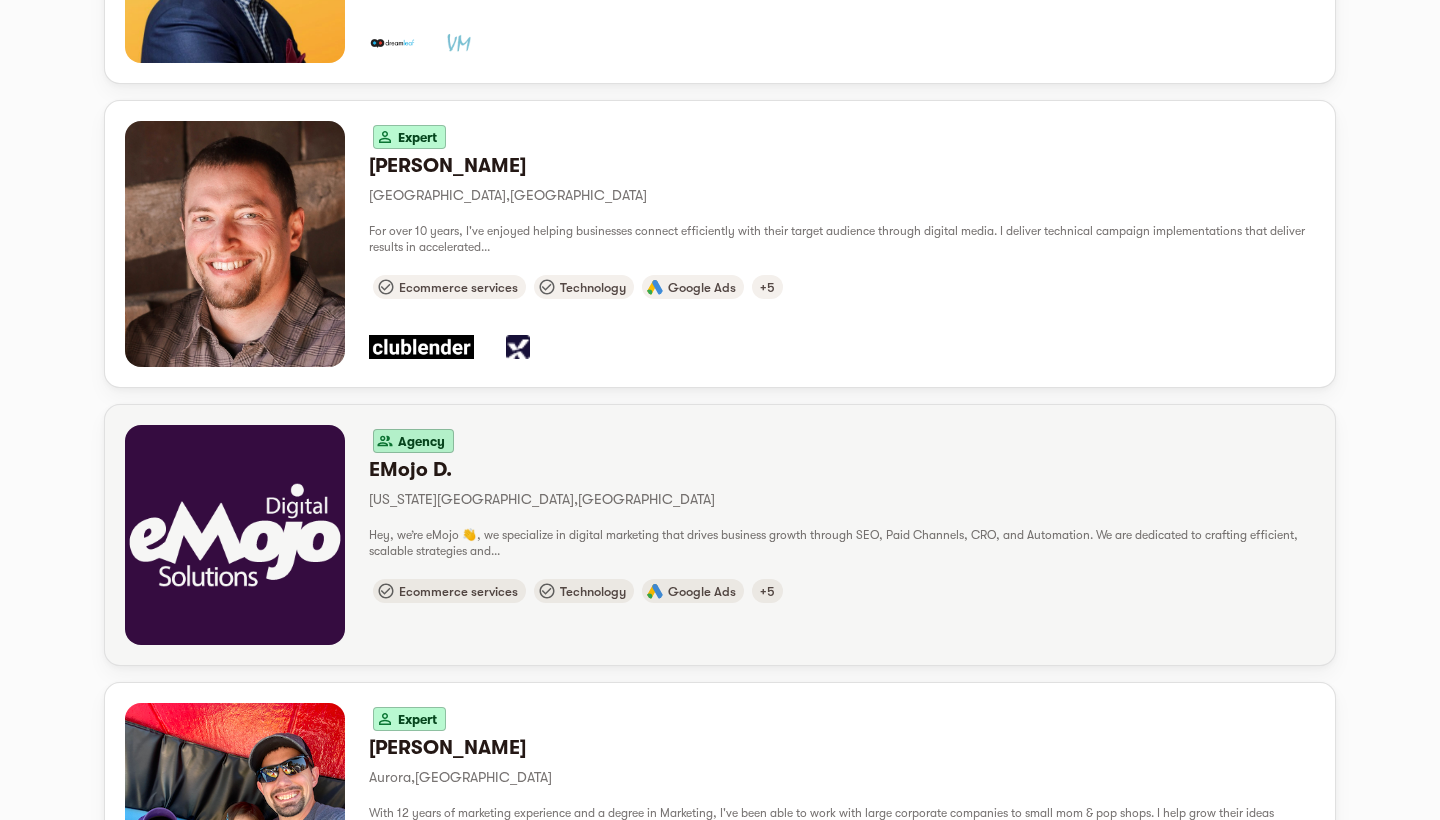 click on "New York City ,  United States" at bounding box center (842, 499) 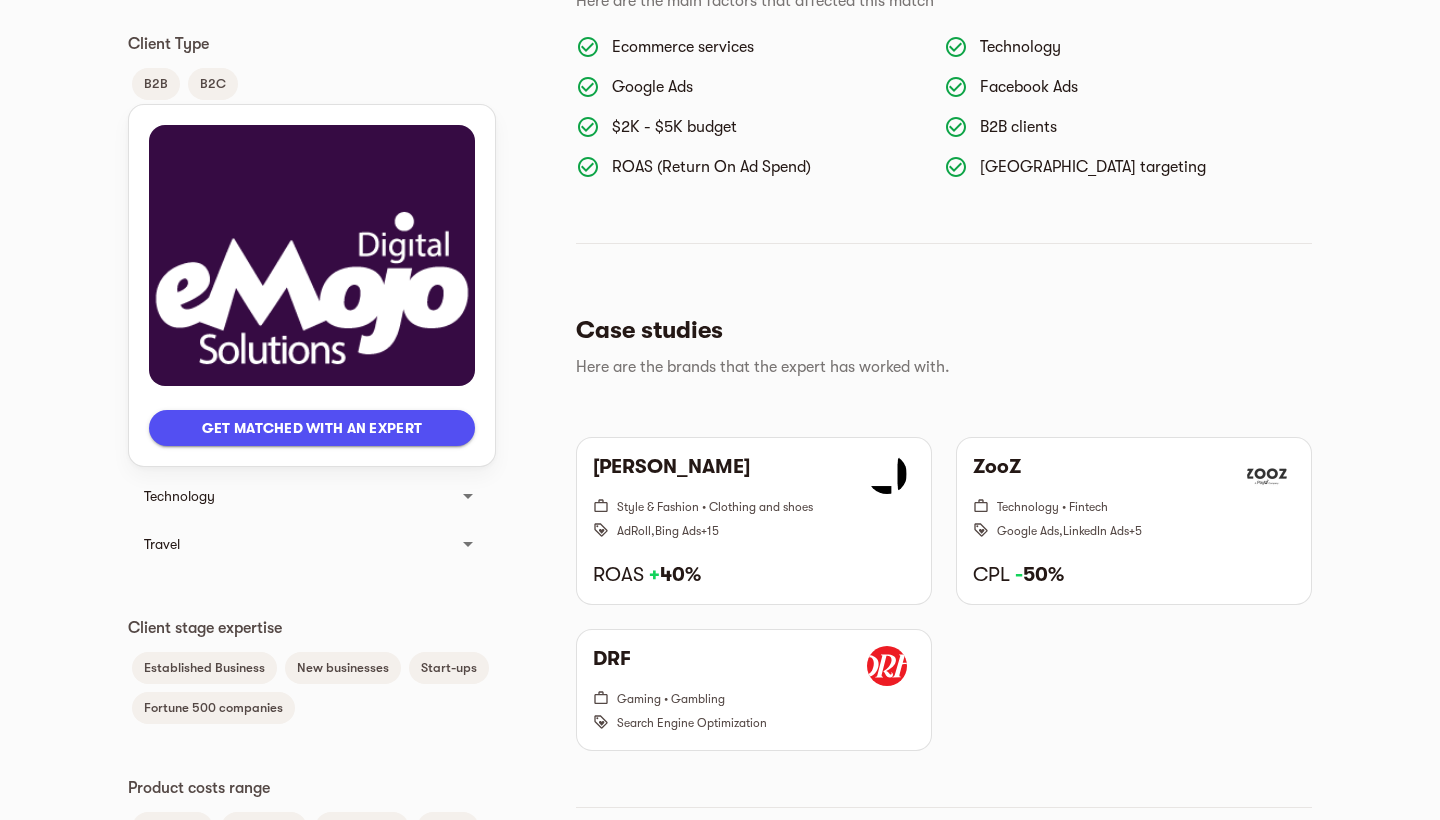 scroll, scrollTop: 685, scrollLeft: 0, axis: vertical 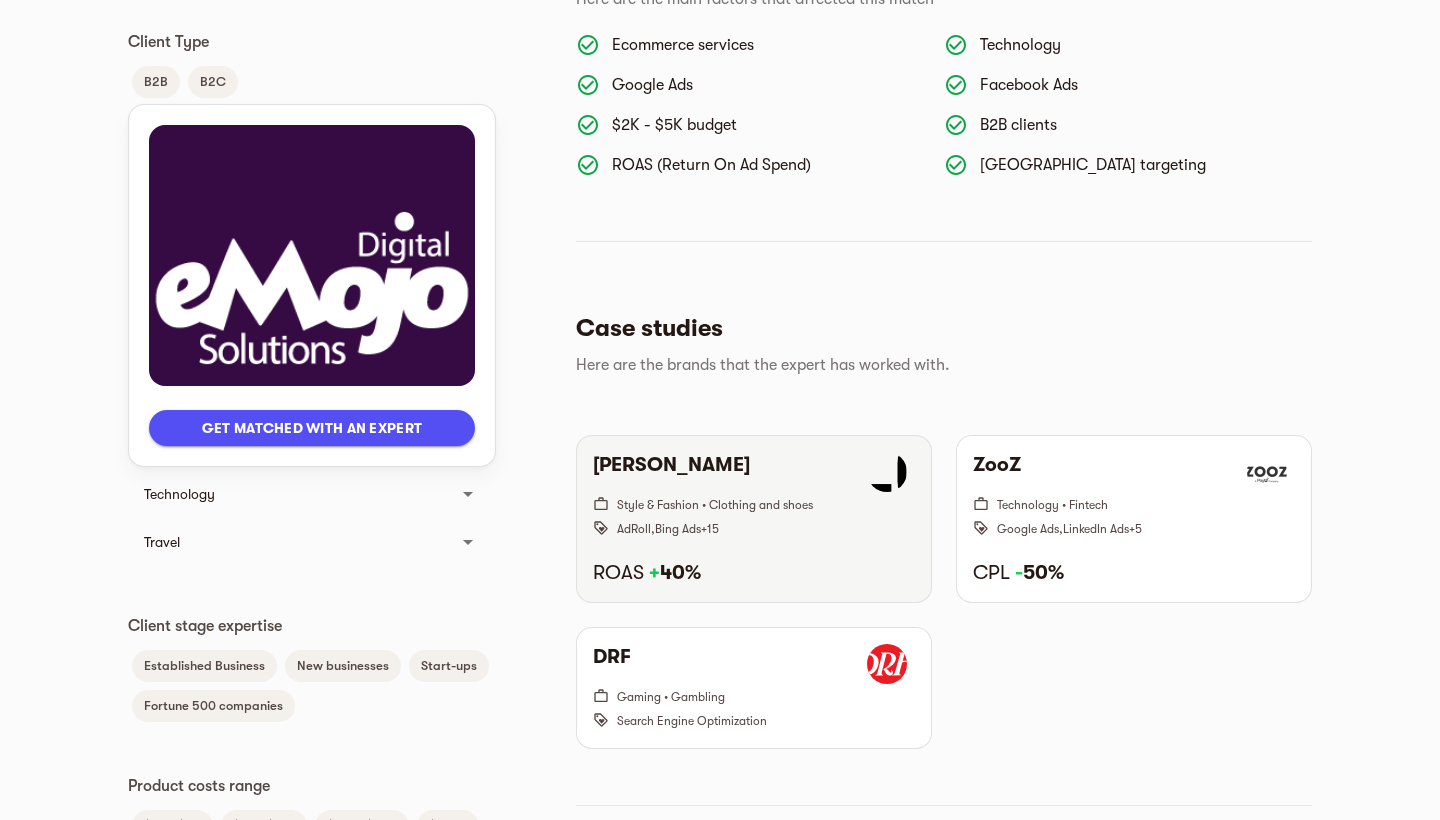 click on "Nili Lotan" at bounding box center (754, 472) 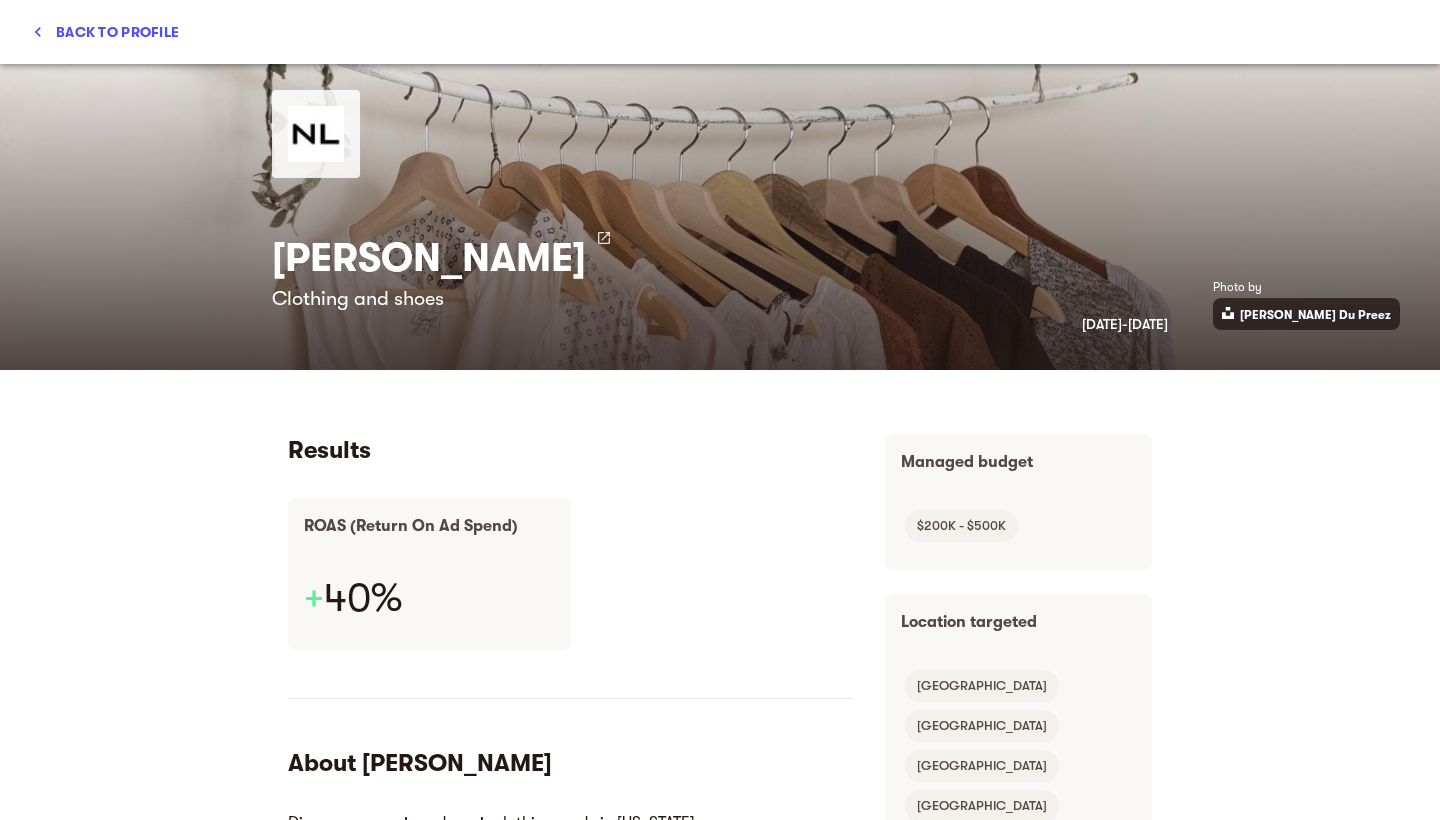 scroll, scrollTop: 27, scrollLeft: 0, axis: vertical 